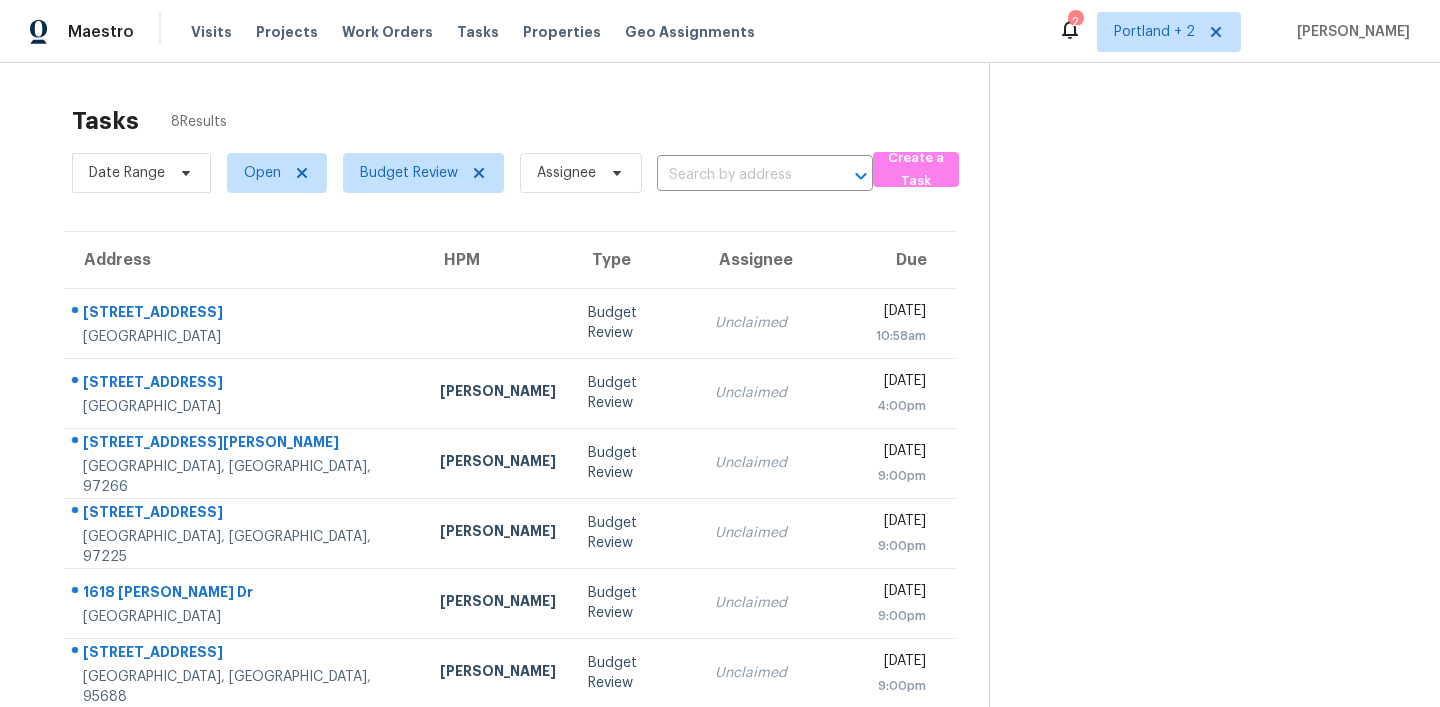 scroll, scrollTop: 0, scrollLeft: 0, axis: both 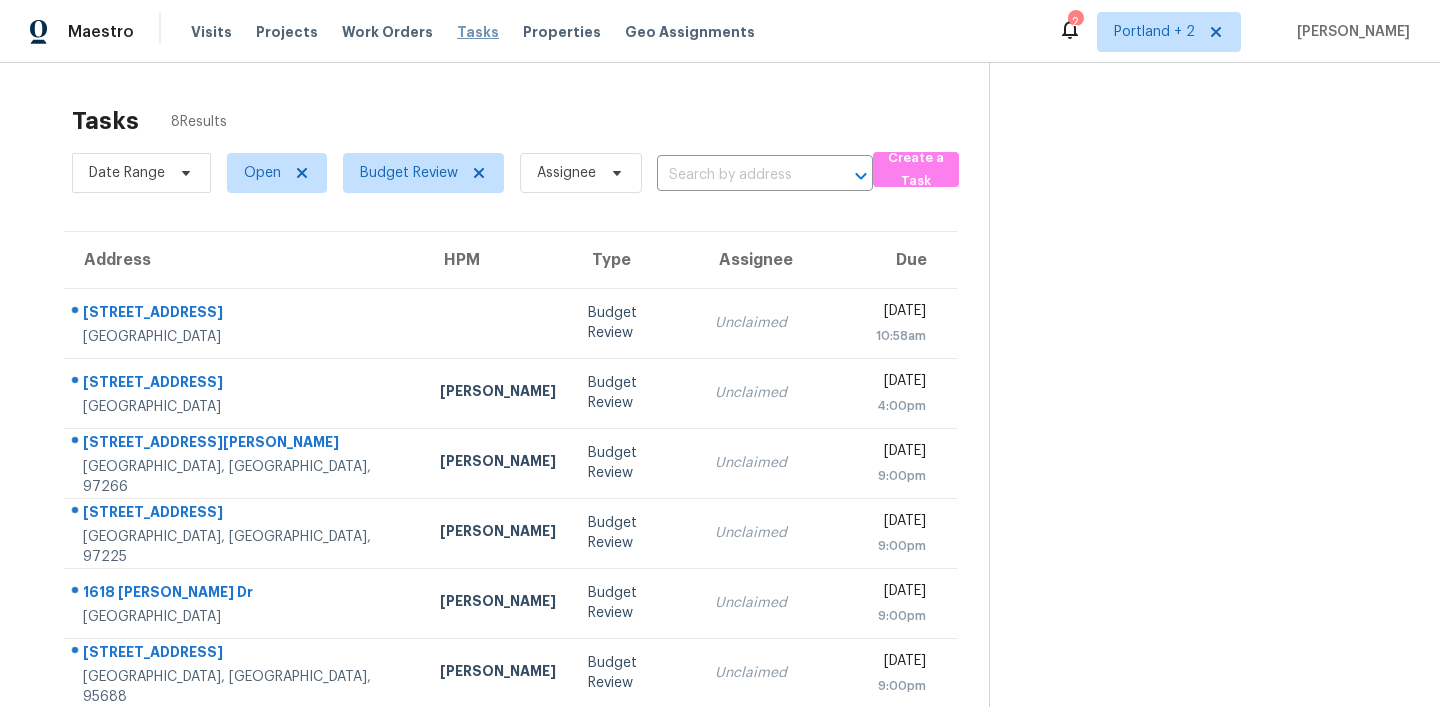 click on "Tasks" at bounding box center [478, 32] 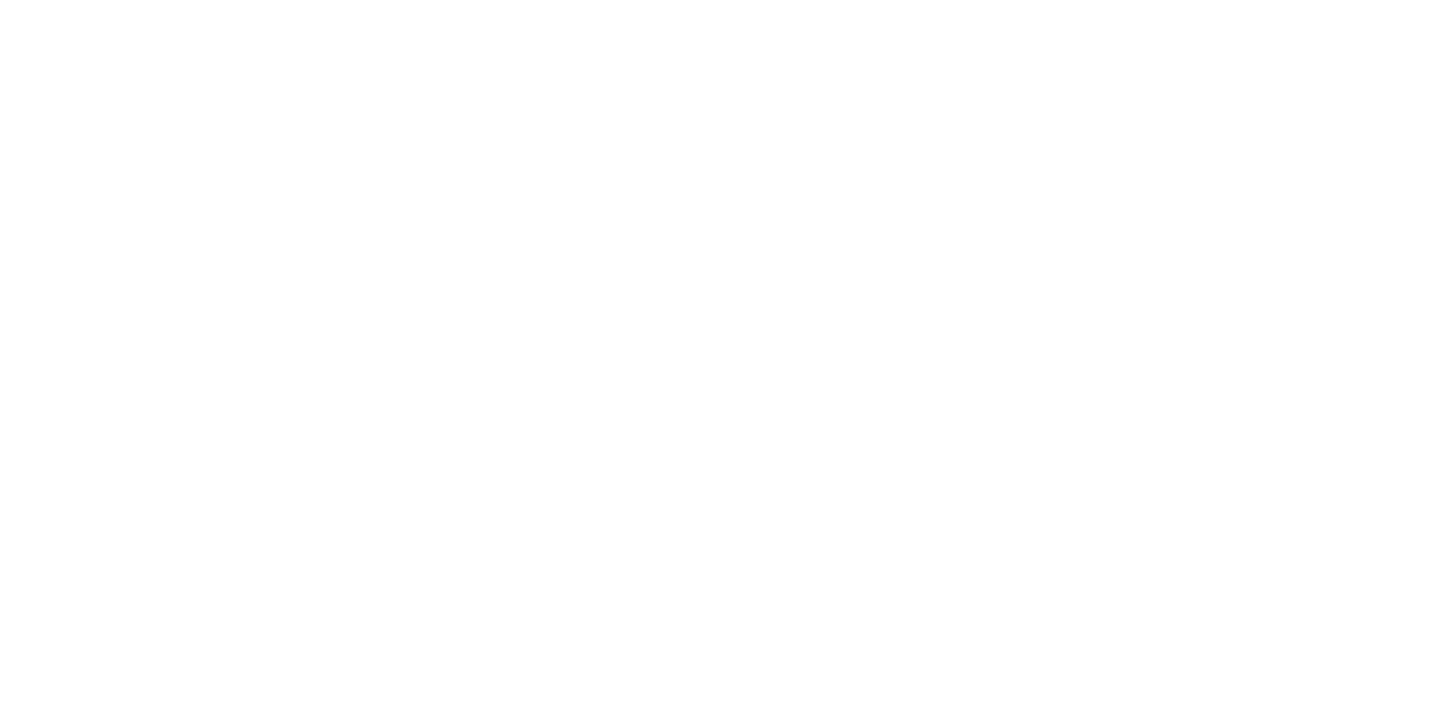 scroll, scrollTop: 0, scrollLeft: 0, axis: both 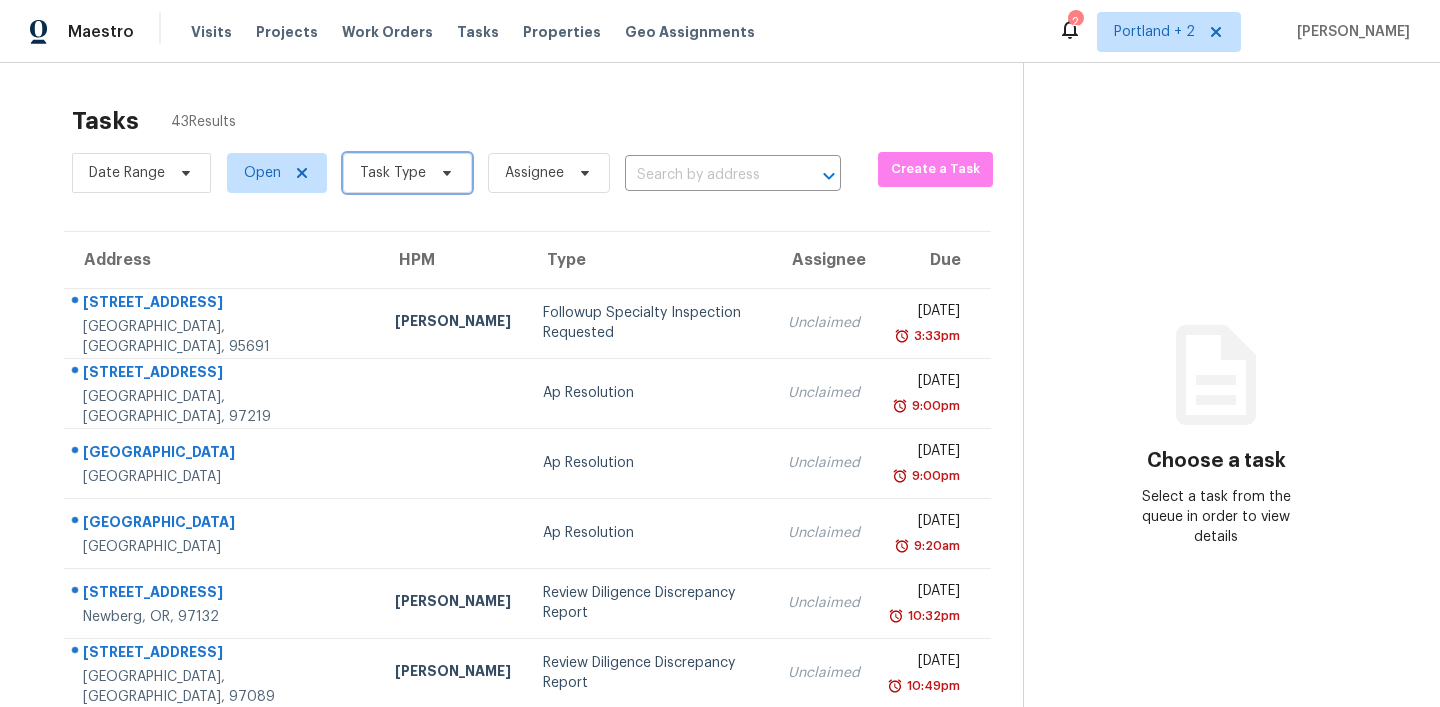 click 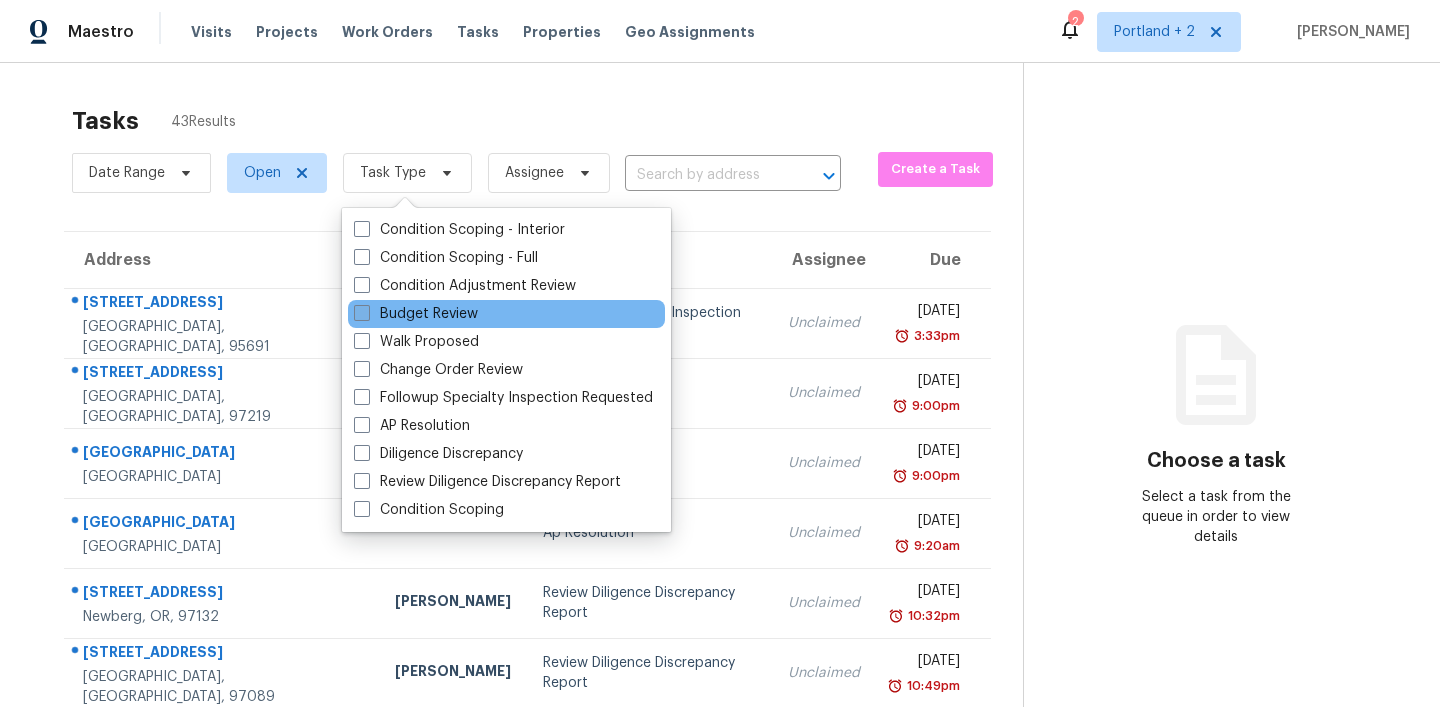click at bounding box center [362, 313] 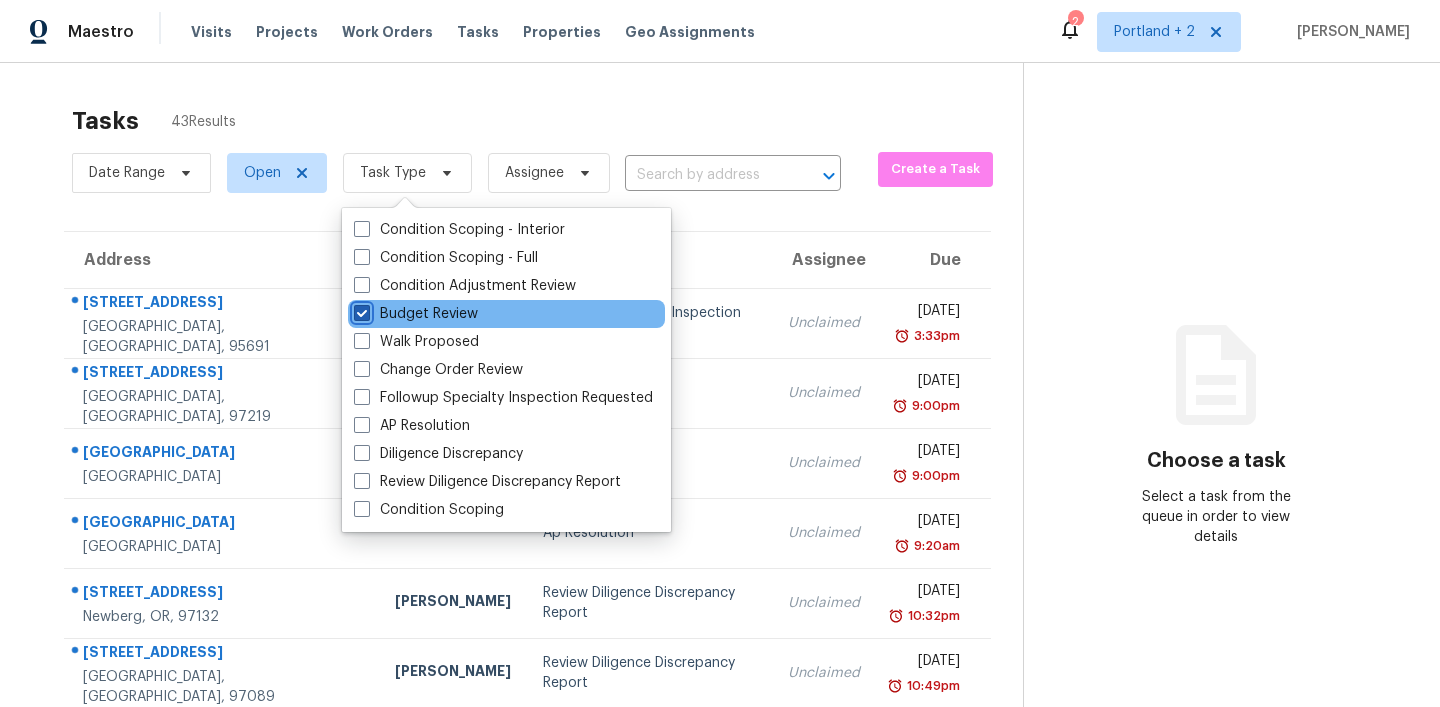 checkbox on "true" 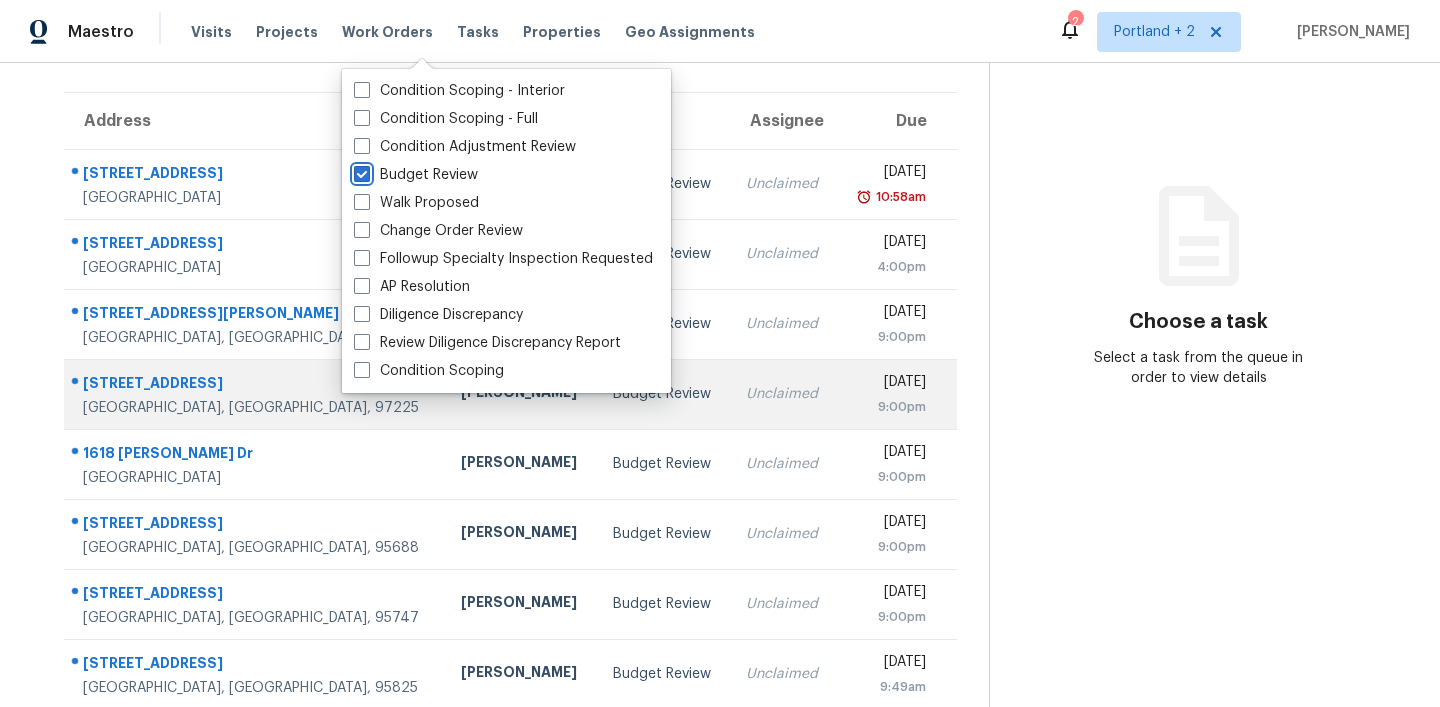 scroll, scrollTop: 204, scrollLeft: 0, axis: vertical 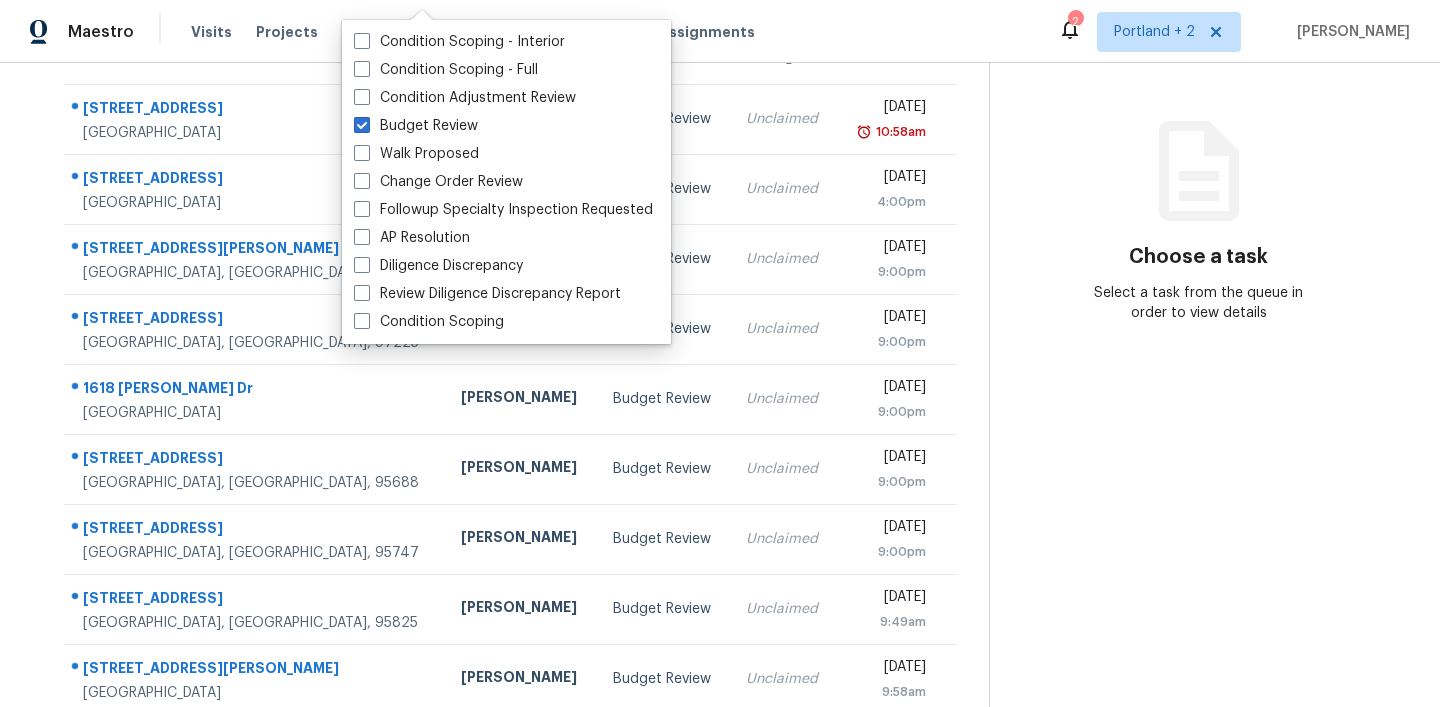 click on "Choose a task Select a task from the queue in order to view details" at bounding box center (1198, 348) 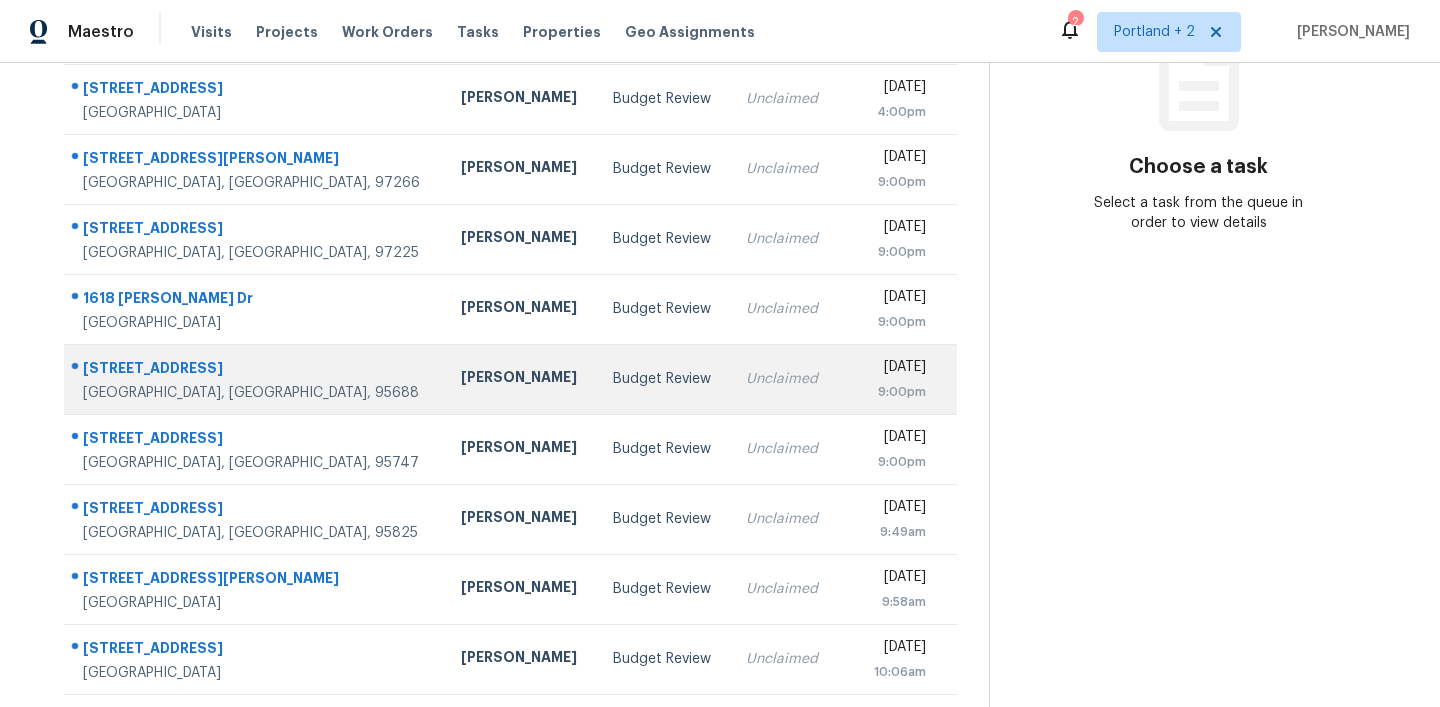 scroll, scrollTop: 334, scrollLeft: 0, axis: vertical 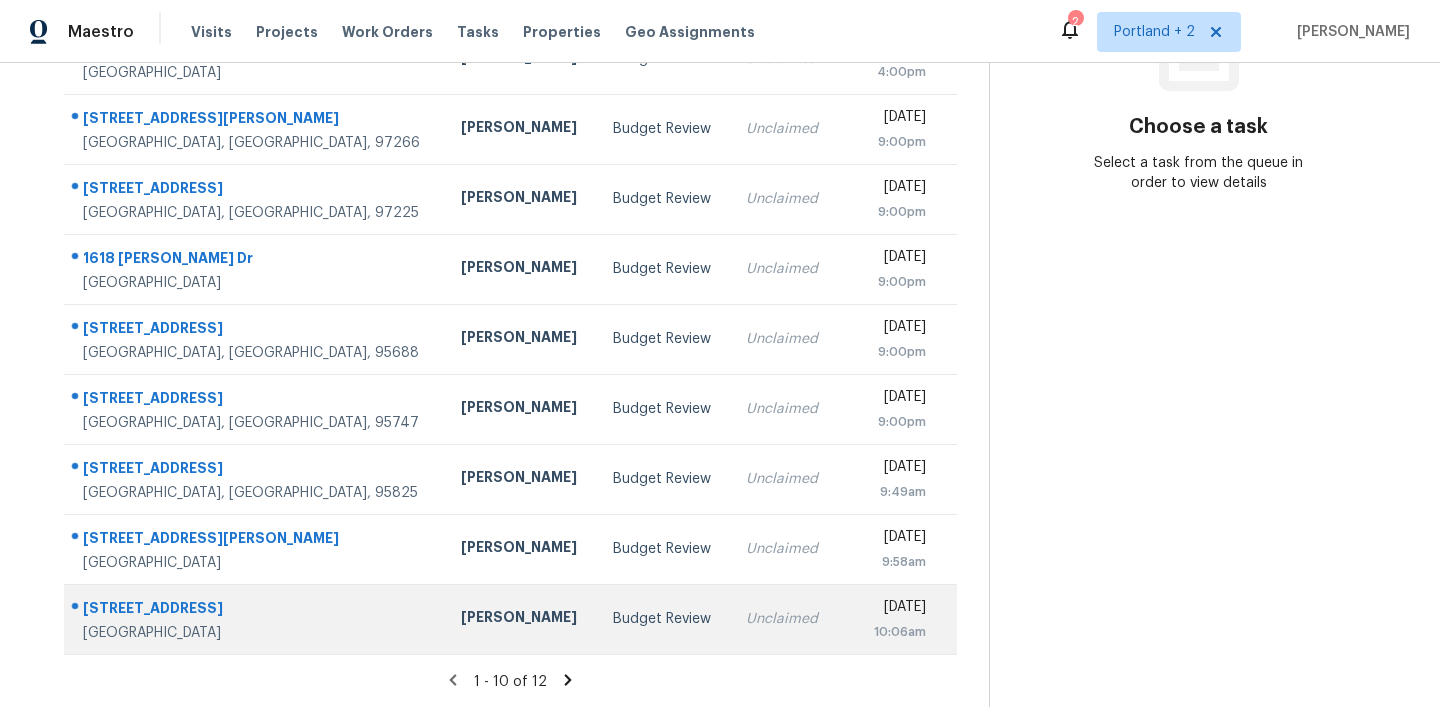 click on "2358 Fairtime Ct" at bounding box center [256, 610] 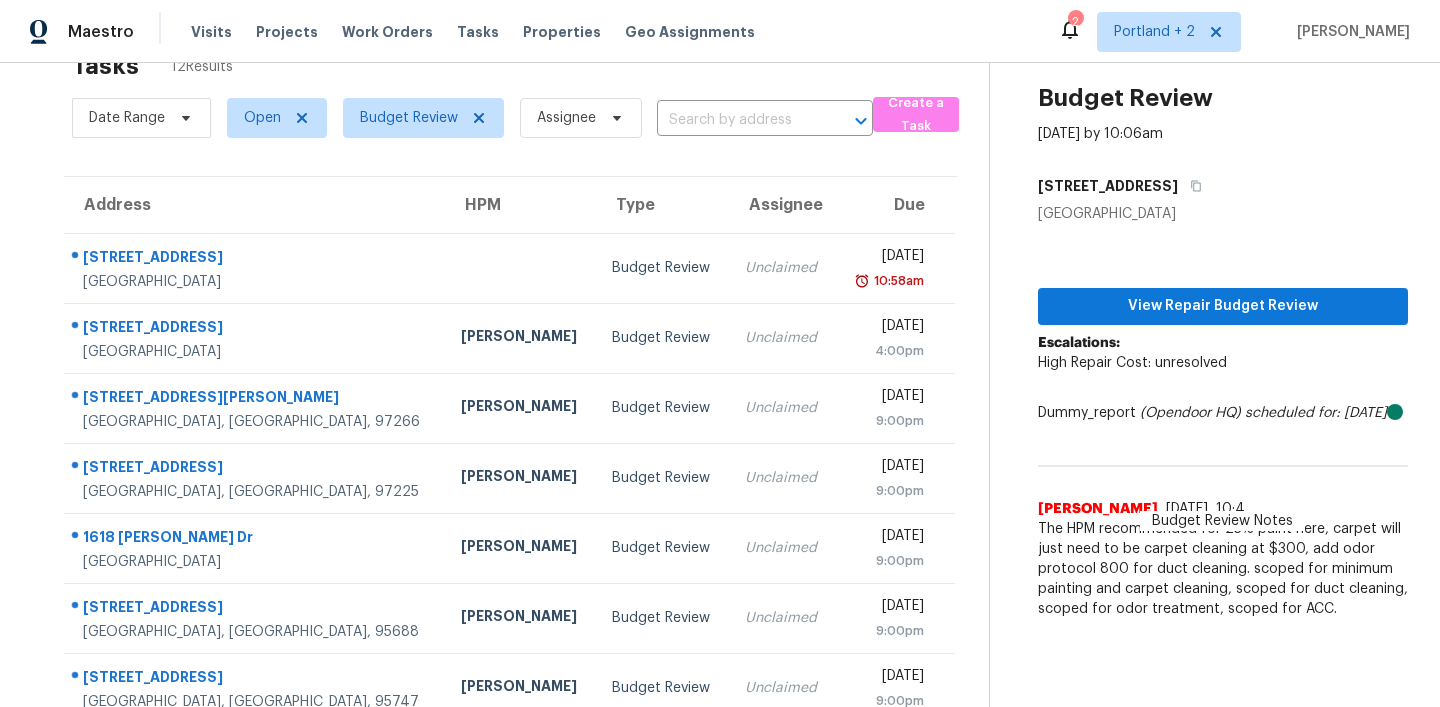 scroll, scrollTop: 0, scrollLeft: 0, axis: both 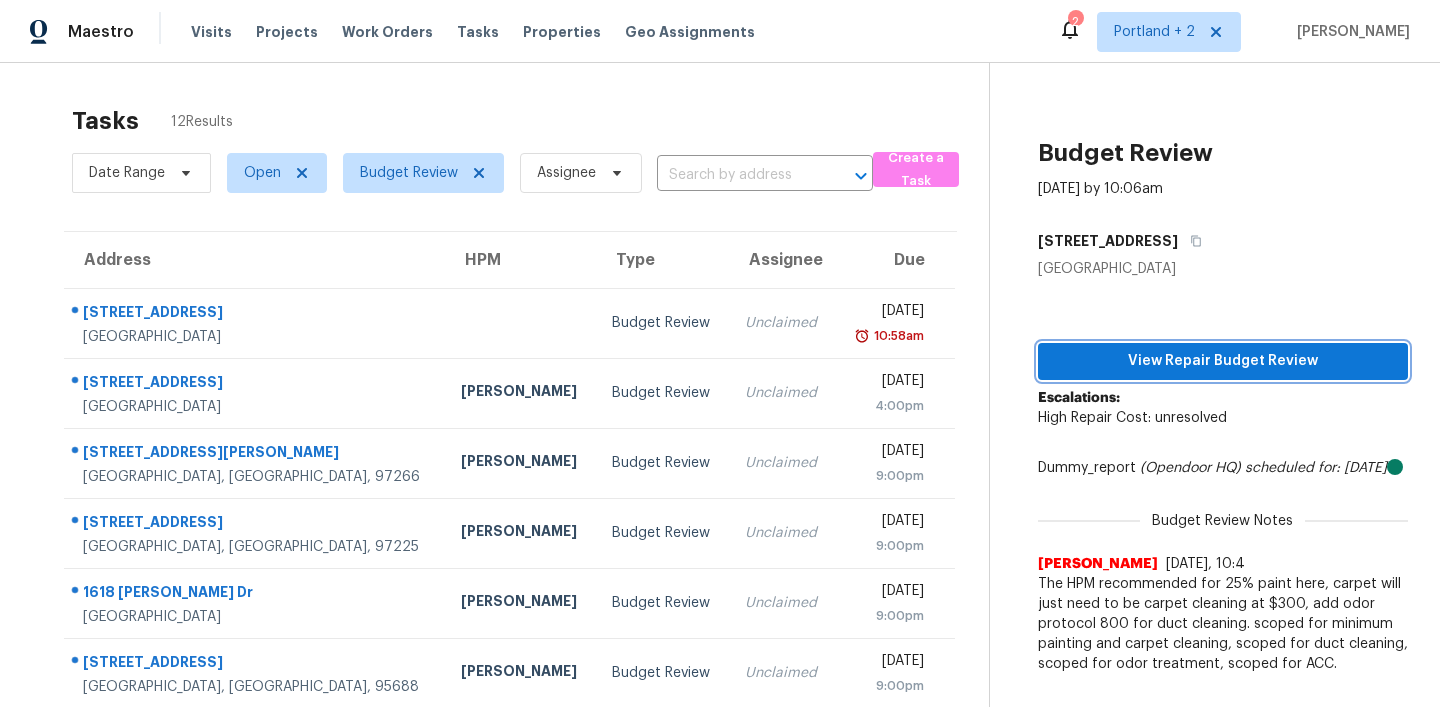 click on "View Repair Budget Review" at bounding box center (1223, 361) 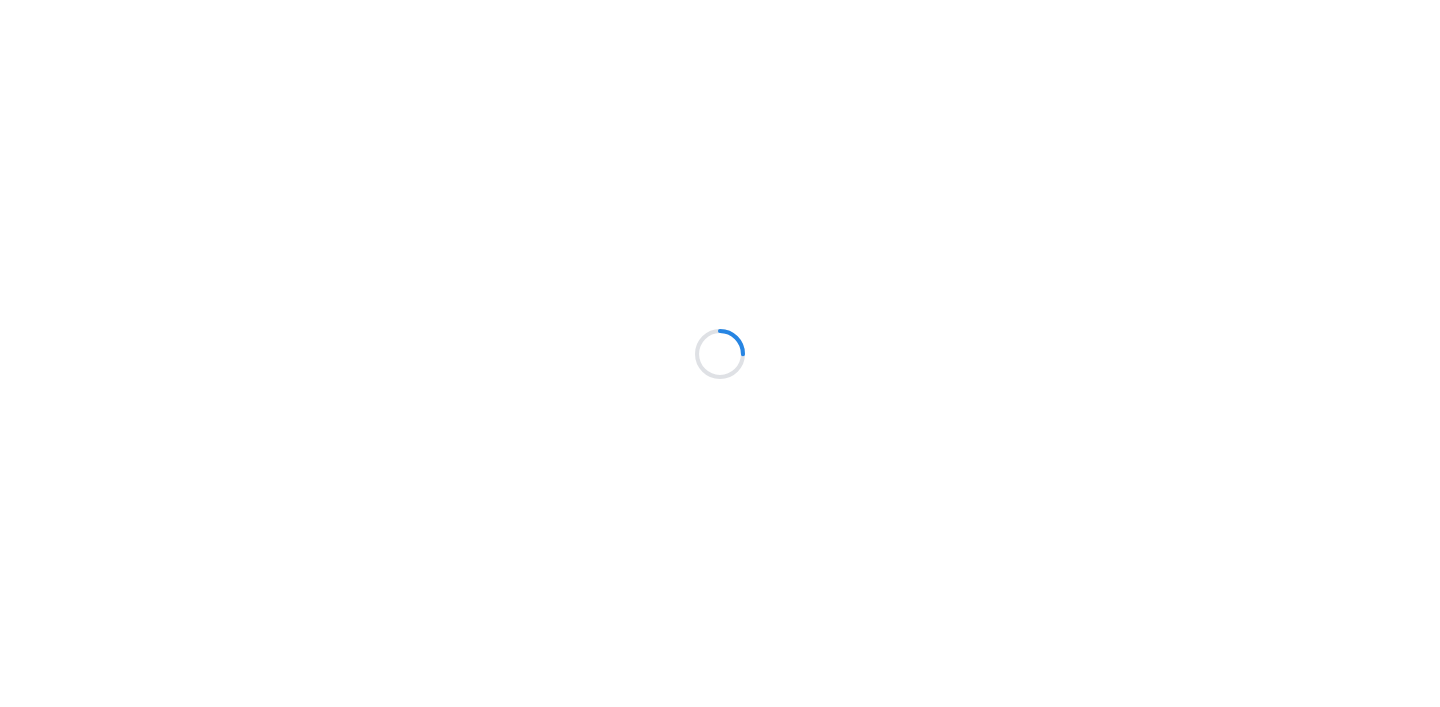 scroll, scrollTop: 0, scrollLeft: 0, axis: both 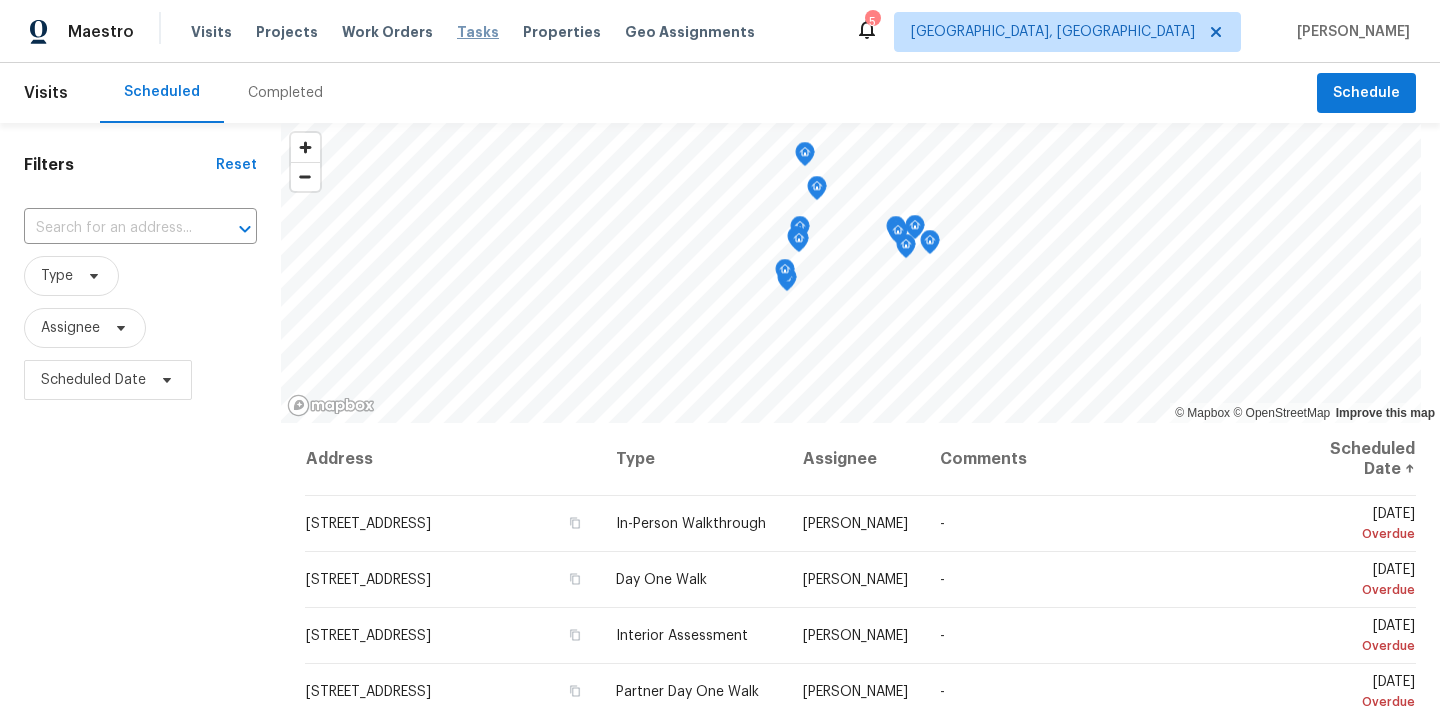 click on "Tasks" at bounding box center (478, 32) 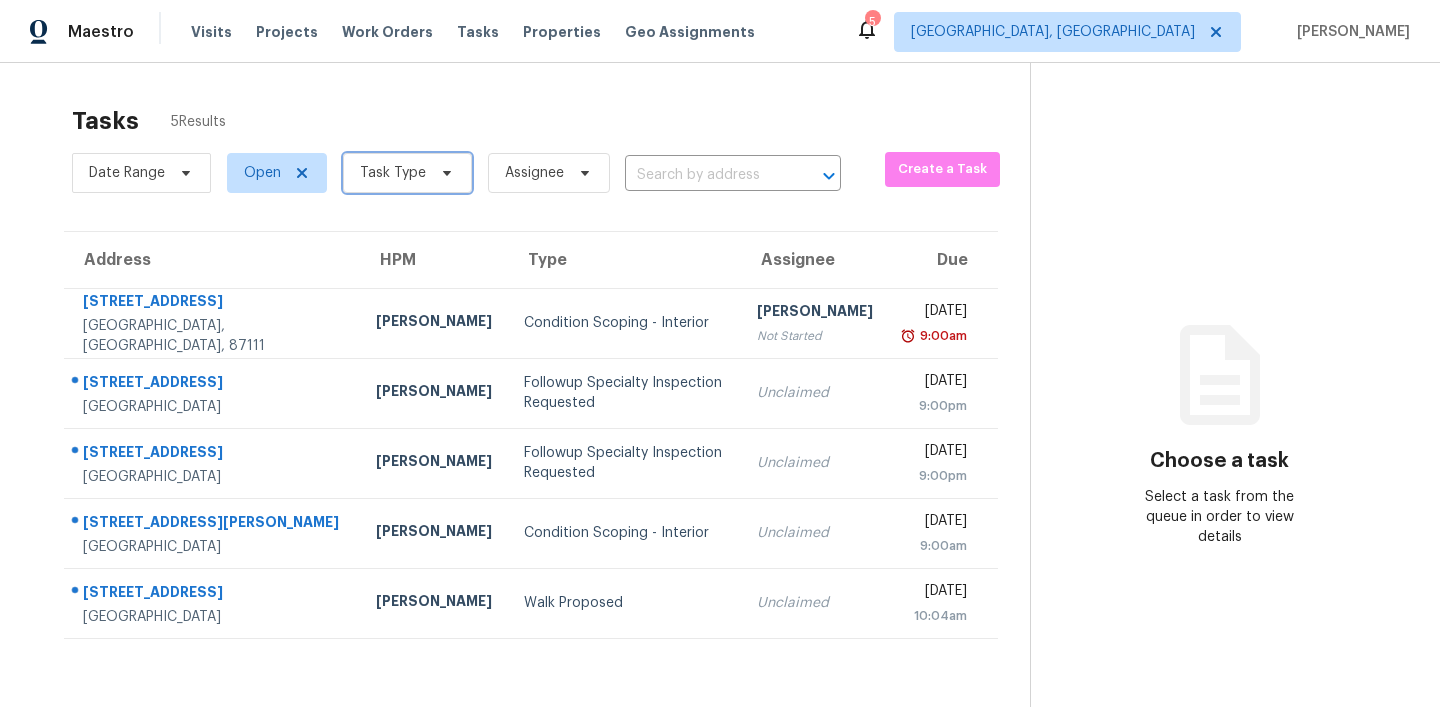click 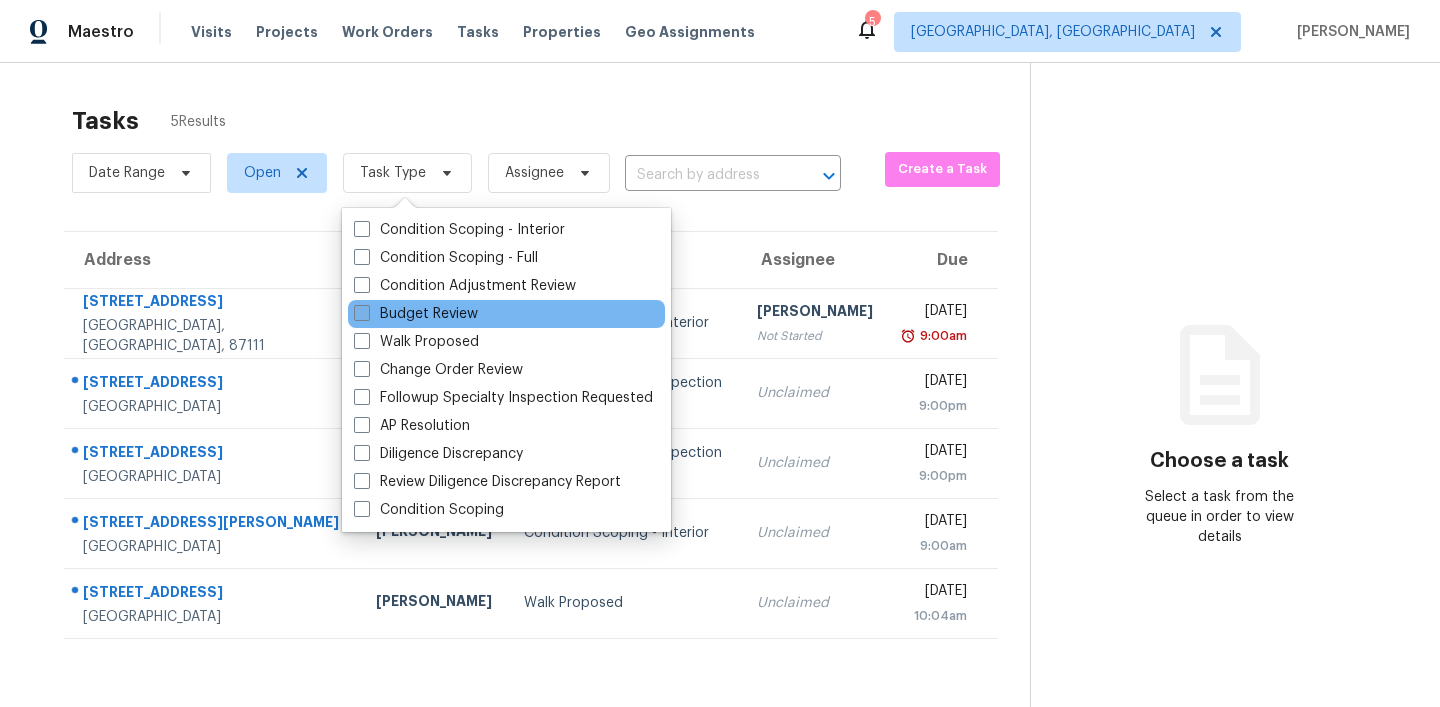 click at bounding box center [362, 313] 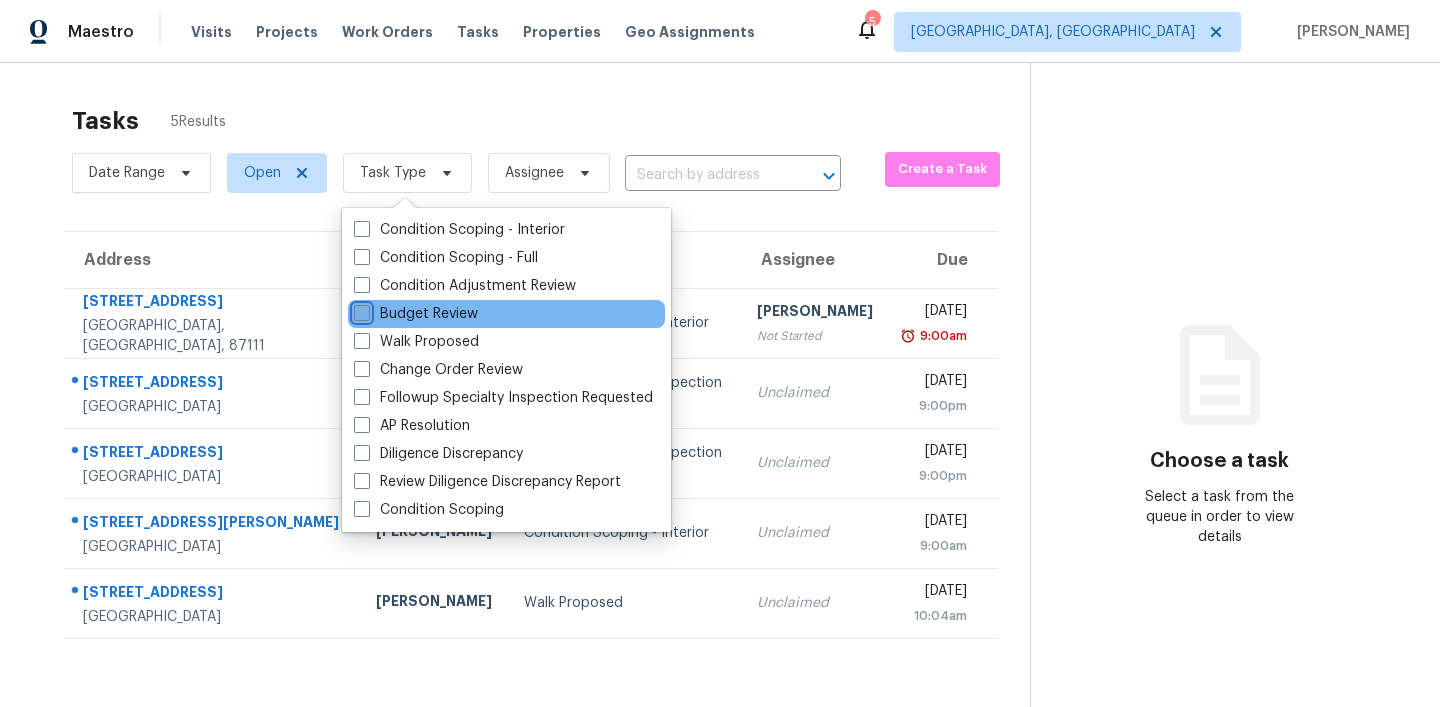 click on "Budget Review" at bounding box center [360, 310] 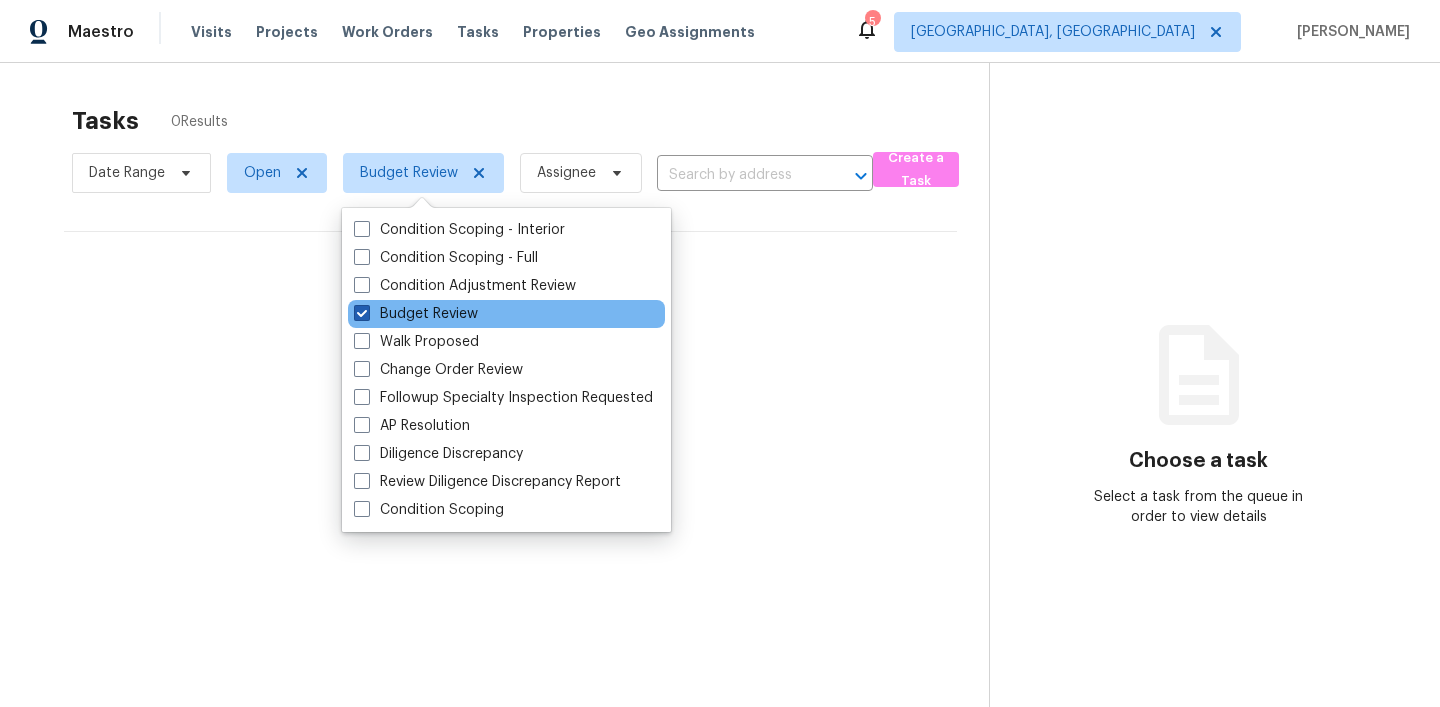 click at bounding box center [362, 313] 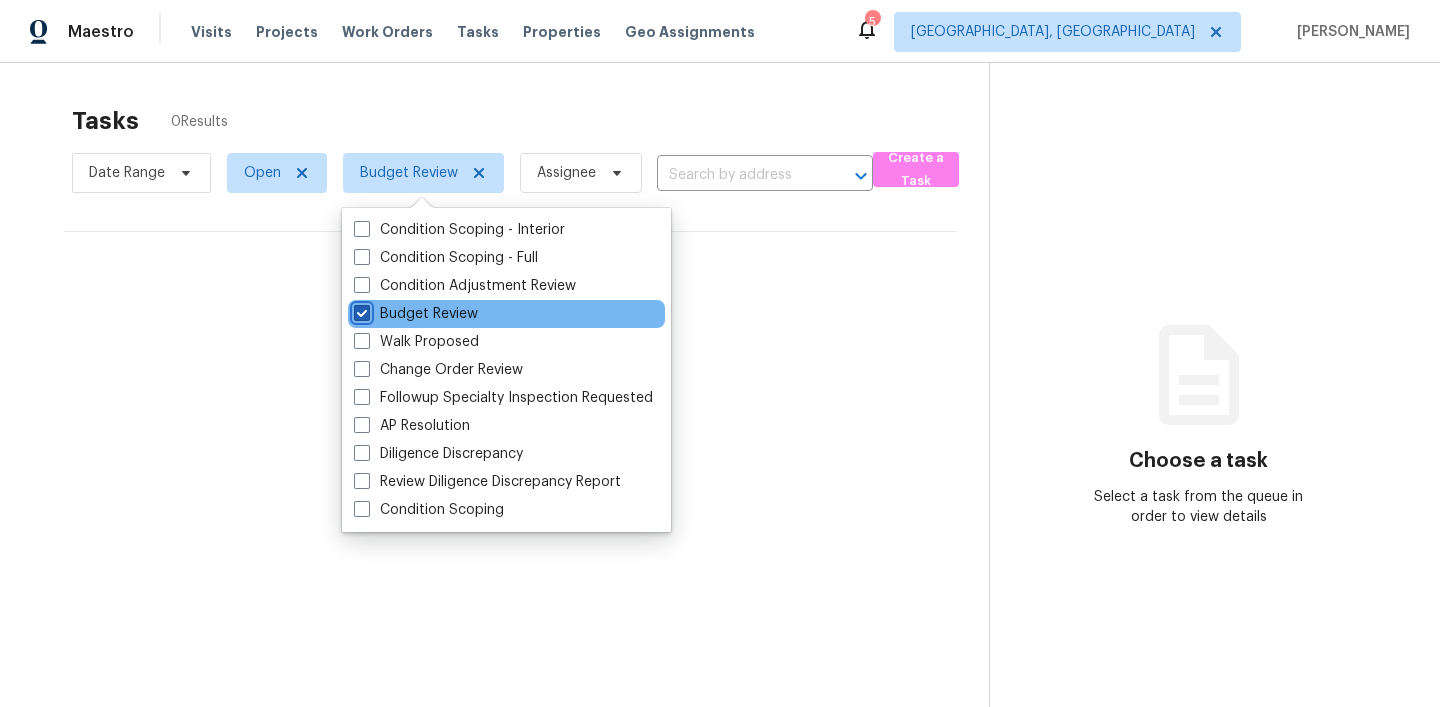 click on "Budget Review" at bounding box center (360, 310) 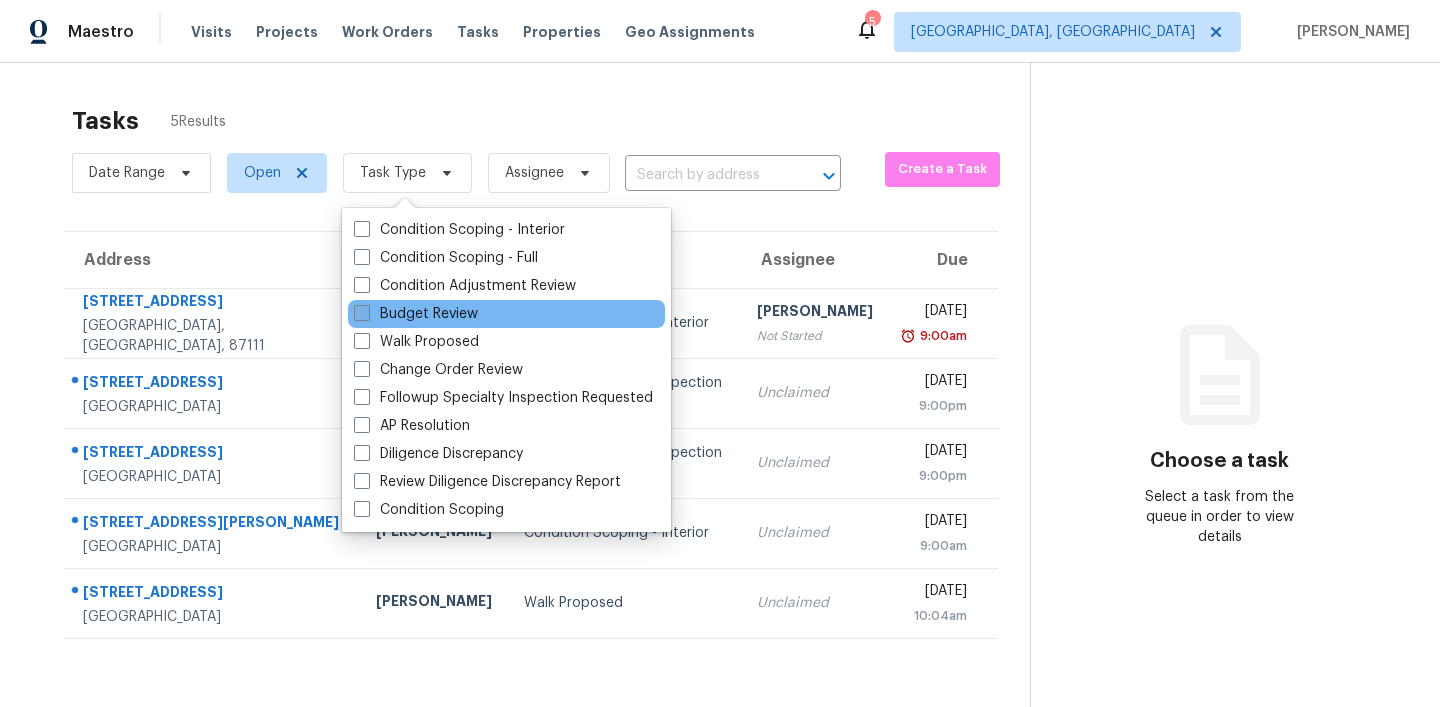 click at bounding box center (362, 313) 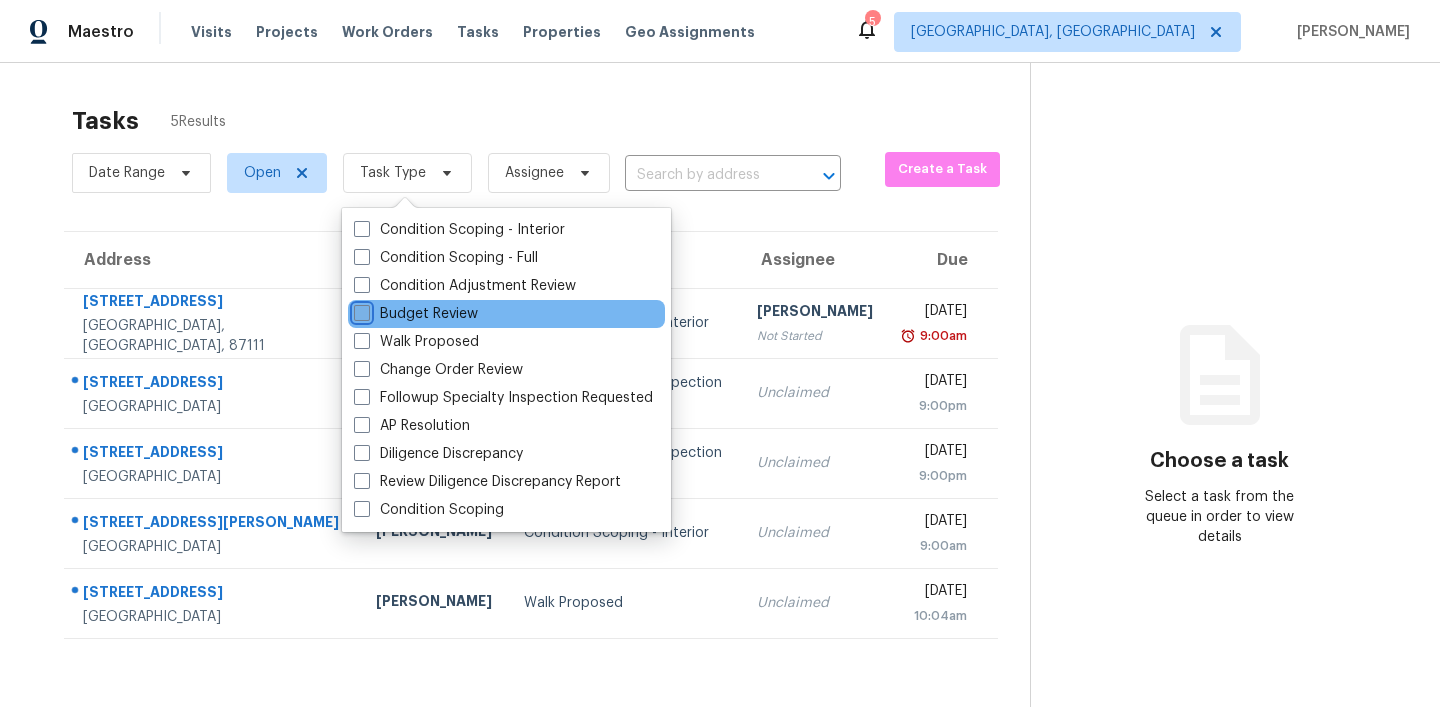 click on "Budget Review" at bounding box center [360, 310] 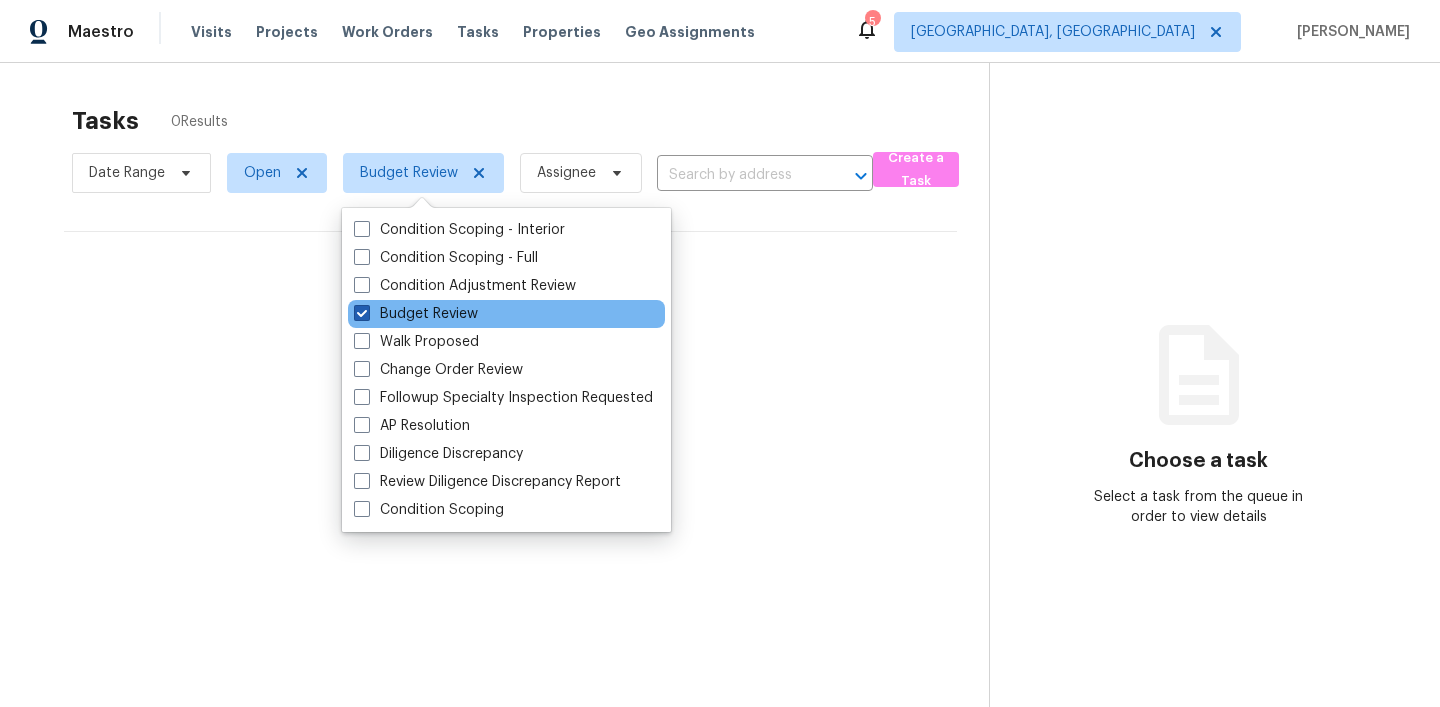 click at bounding box center [362, 313] 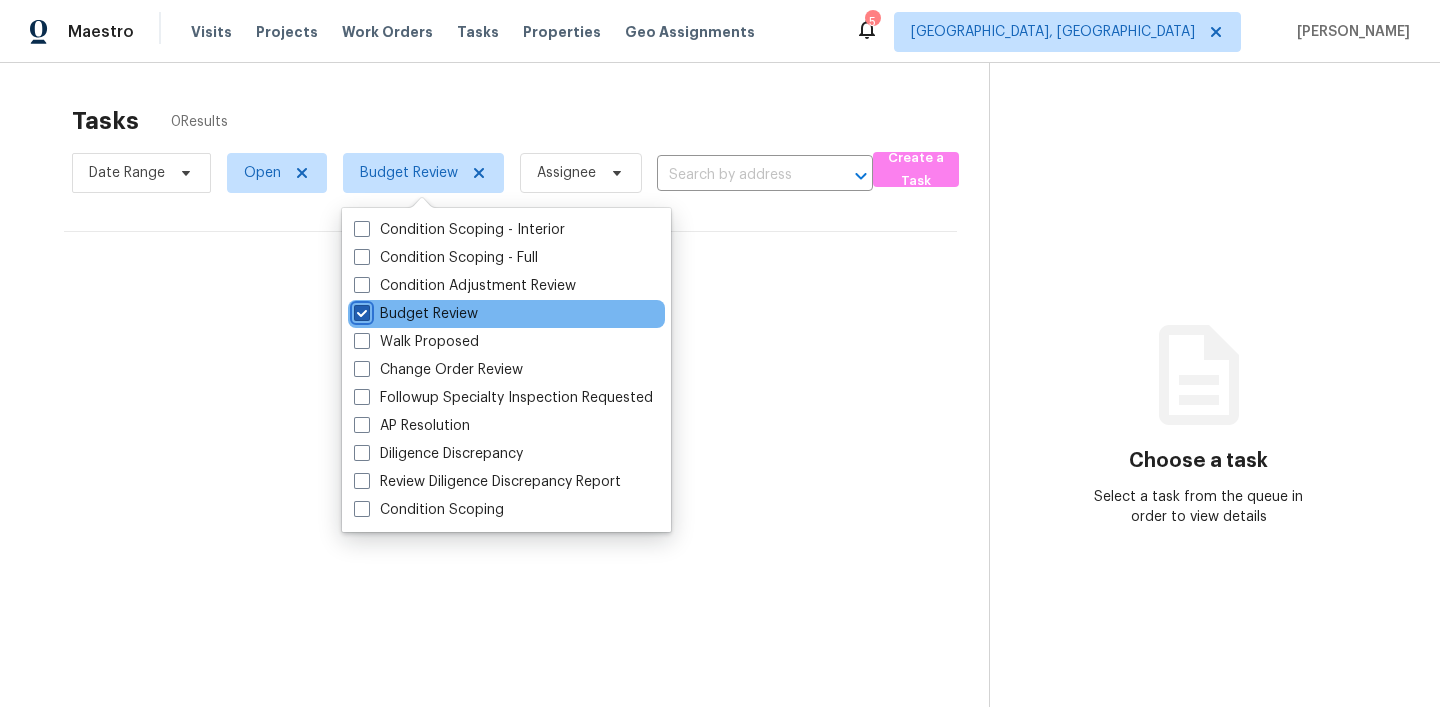 click on "Budget Review" at bounding box center (360, 310) 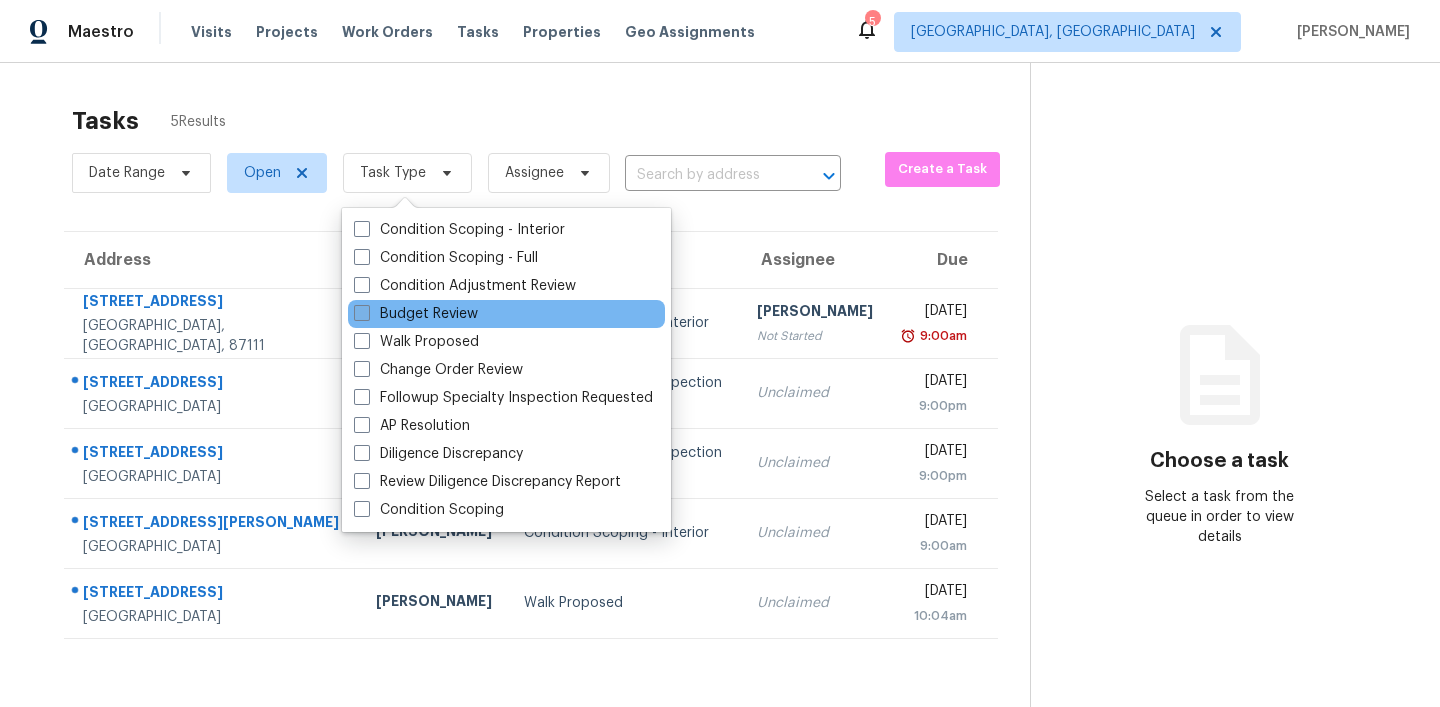 click at bounding box center [362, 313] 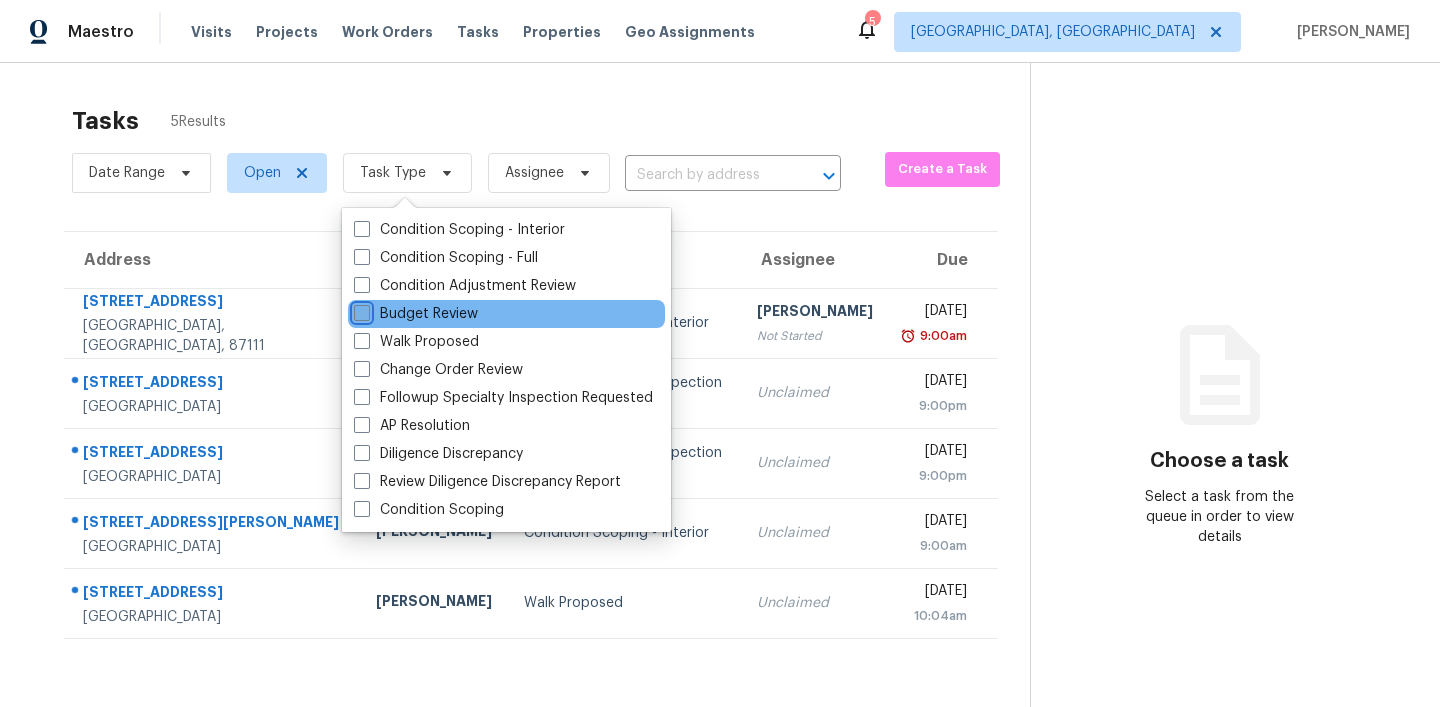 click on "Budget Review" at bounding box center (360, 310) 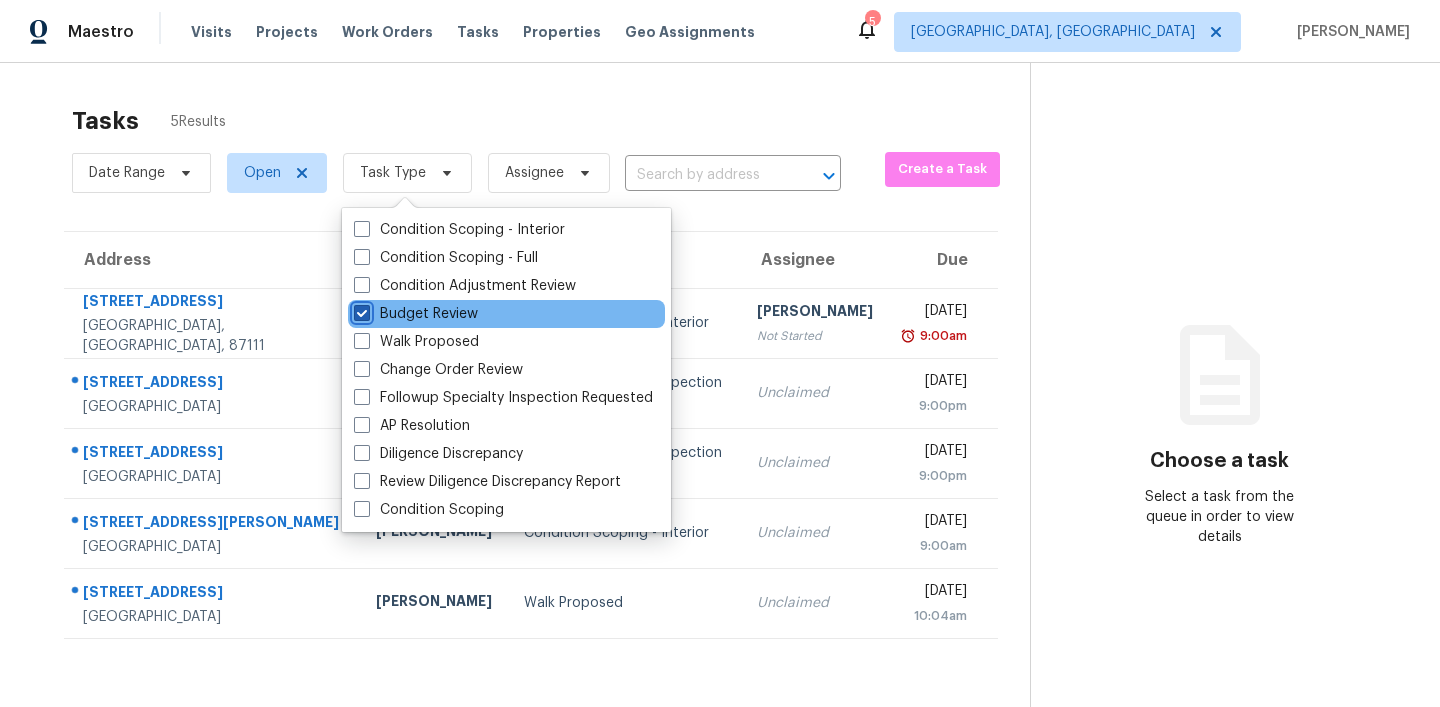 checkbox on "true" 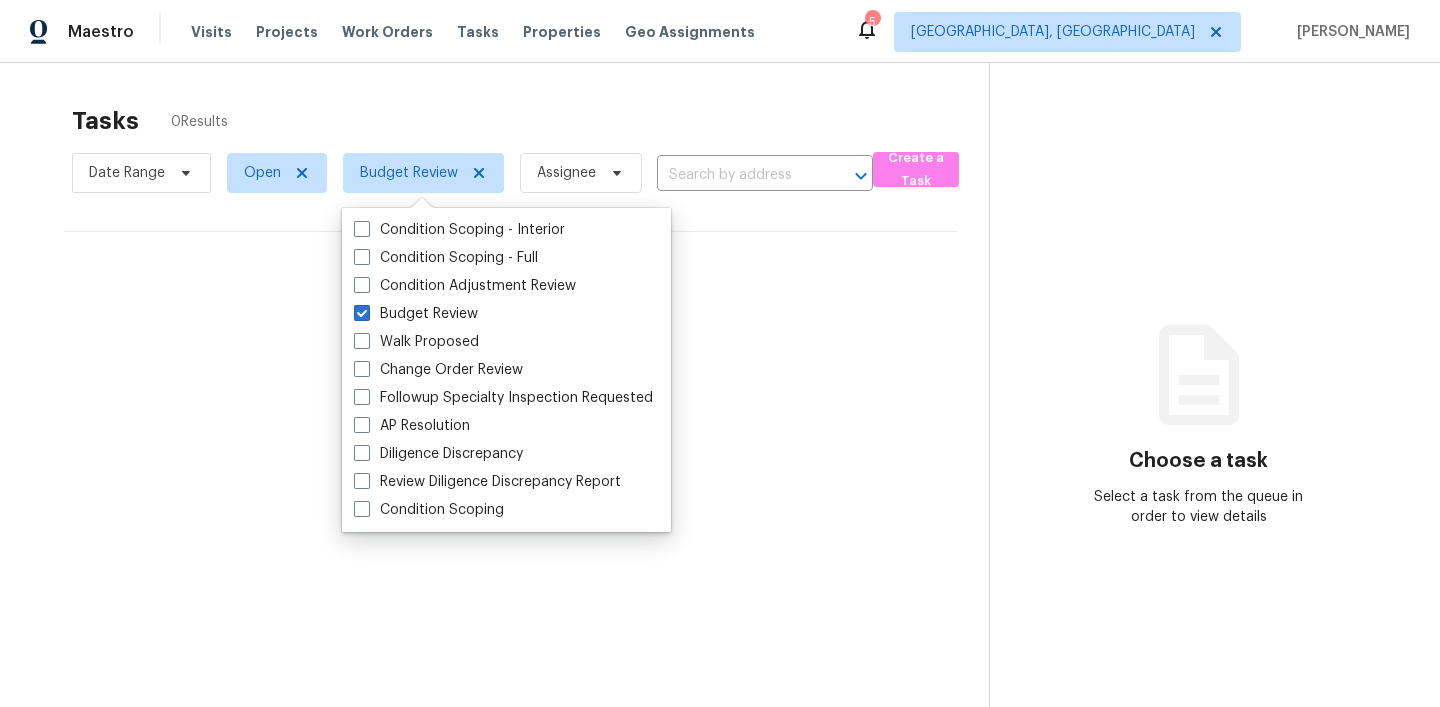 click on "Choose a task Select a task from the queue in order to view details" at bounding box center (1198, 416) 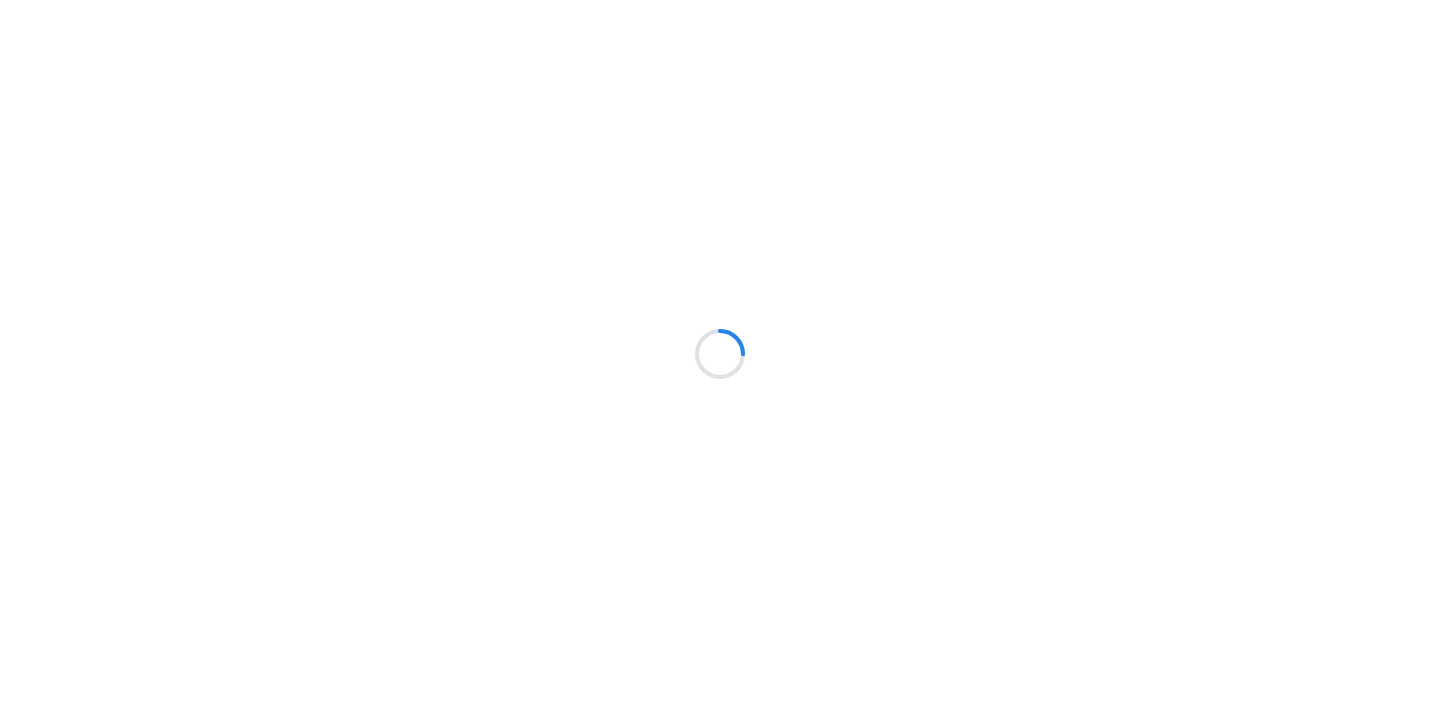 scroll, scrollTop: 0, scrollLeft: 0, axis: both 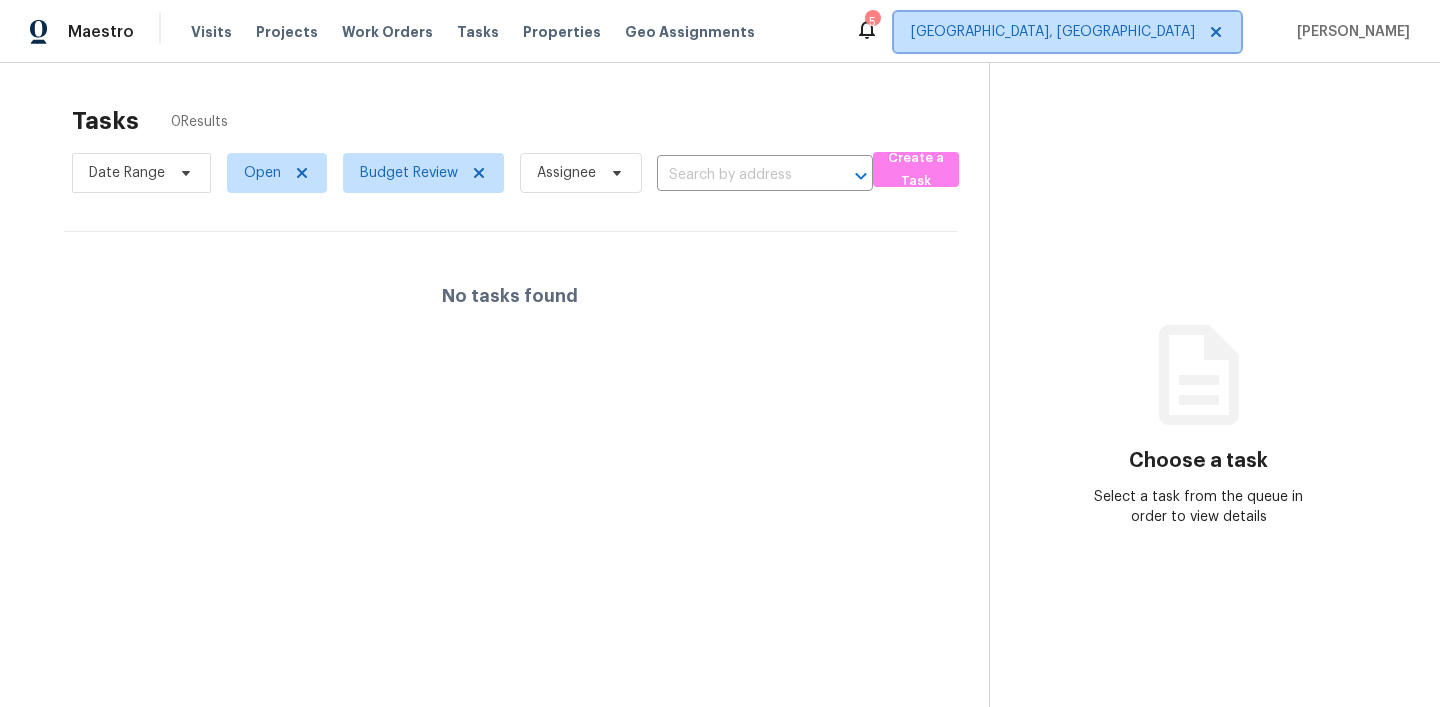 click 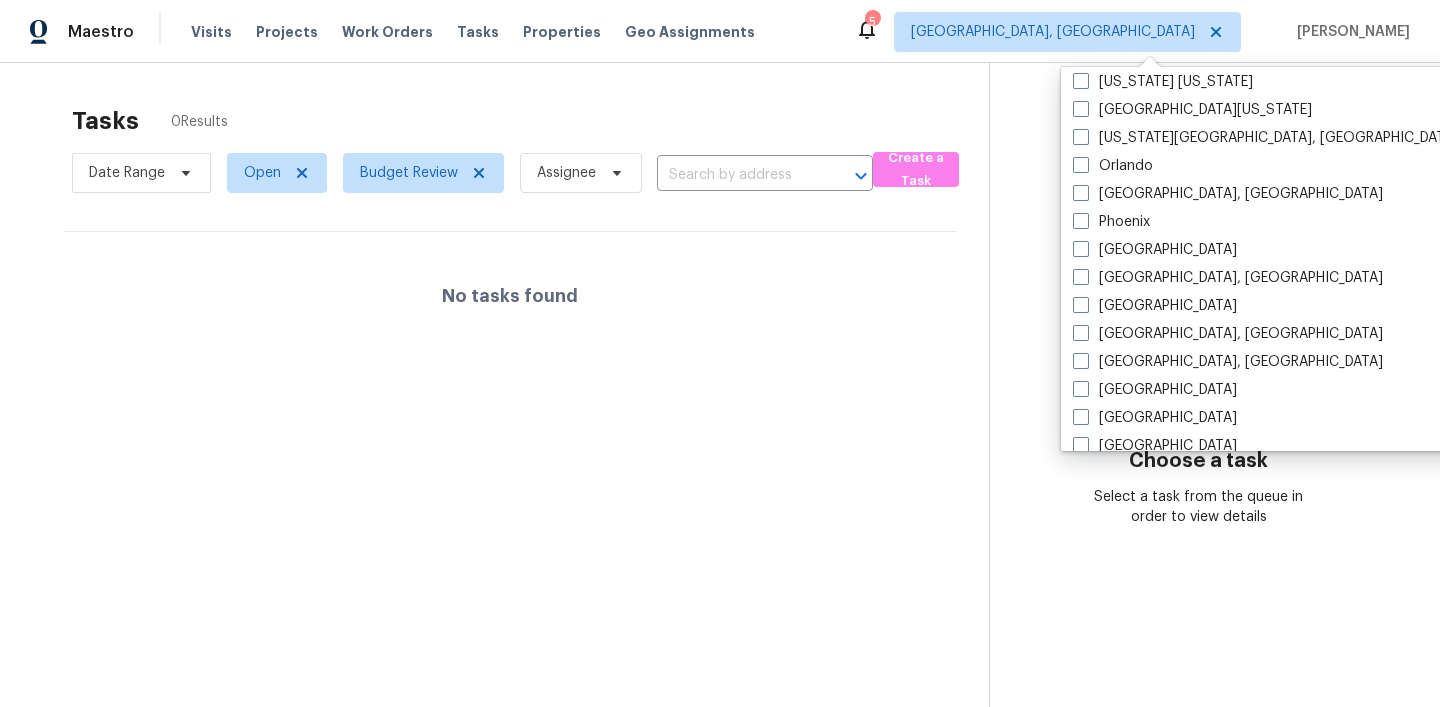 scroll, scrollTop: 1060, scrollLeft: 0, axis: vertical 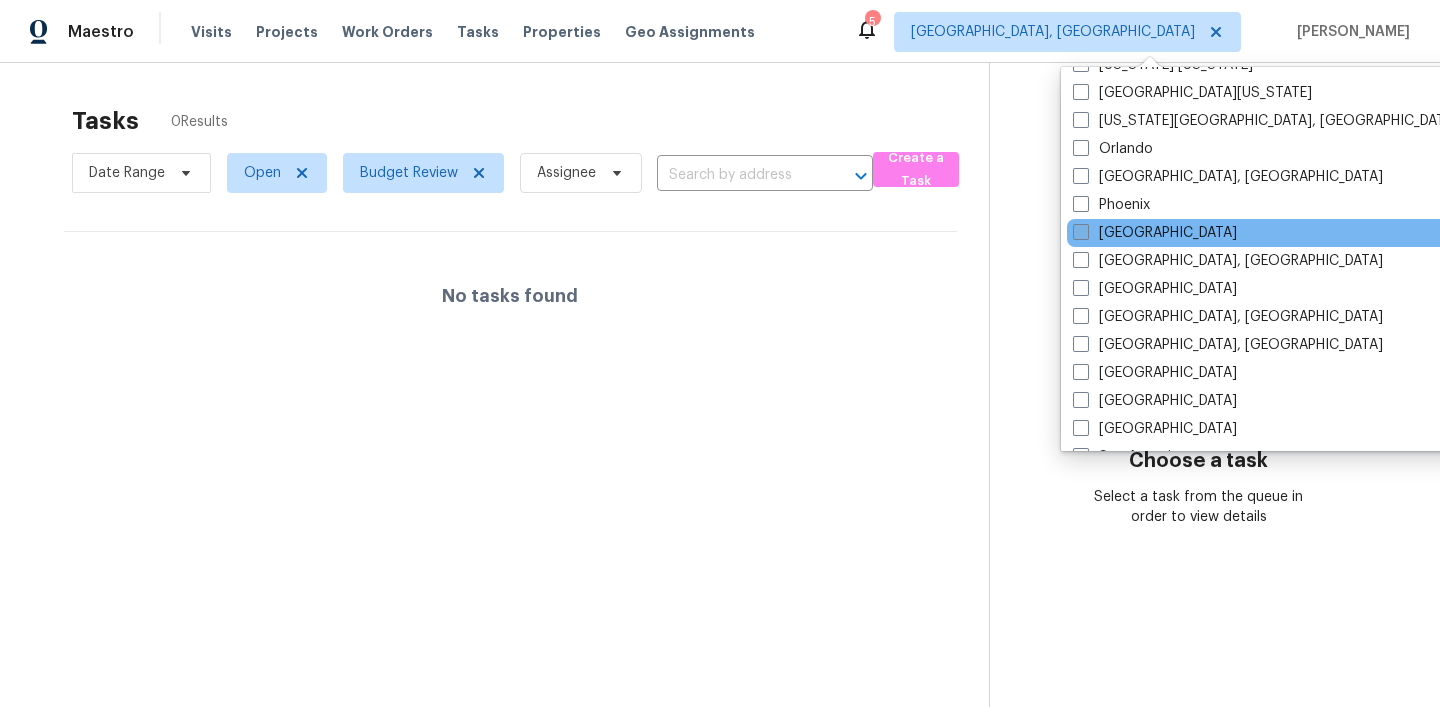 click at bounding box center [1081, 232] 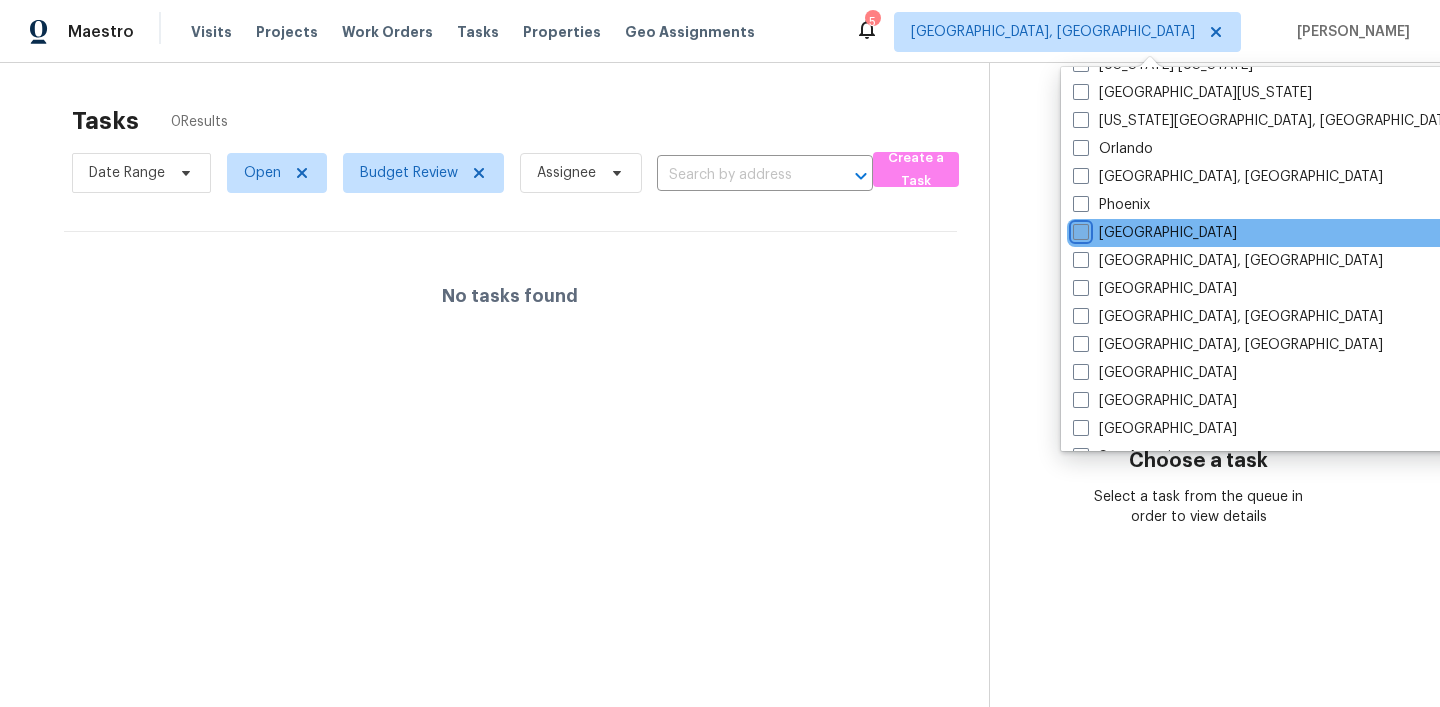 click on "Portland" at bounding box center (1079, 229) 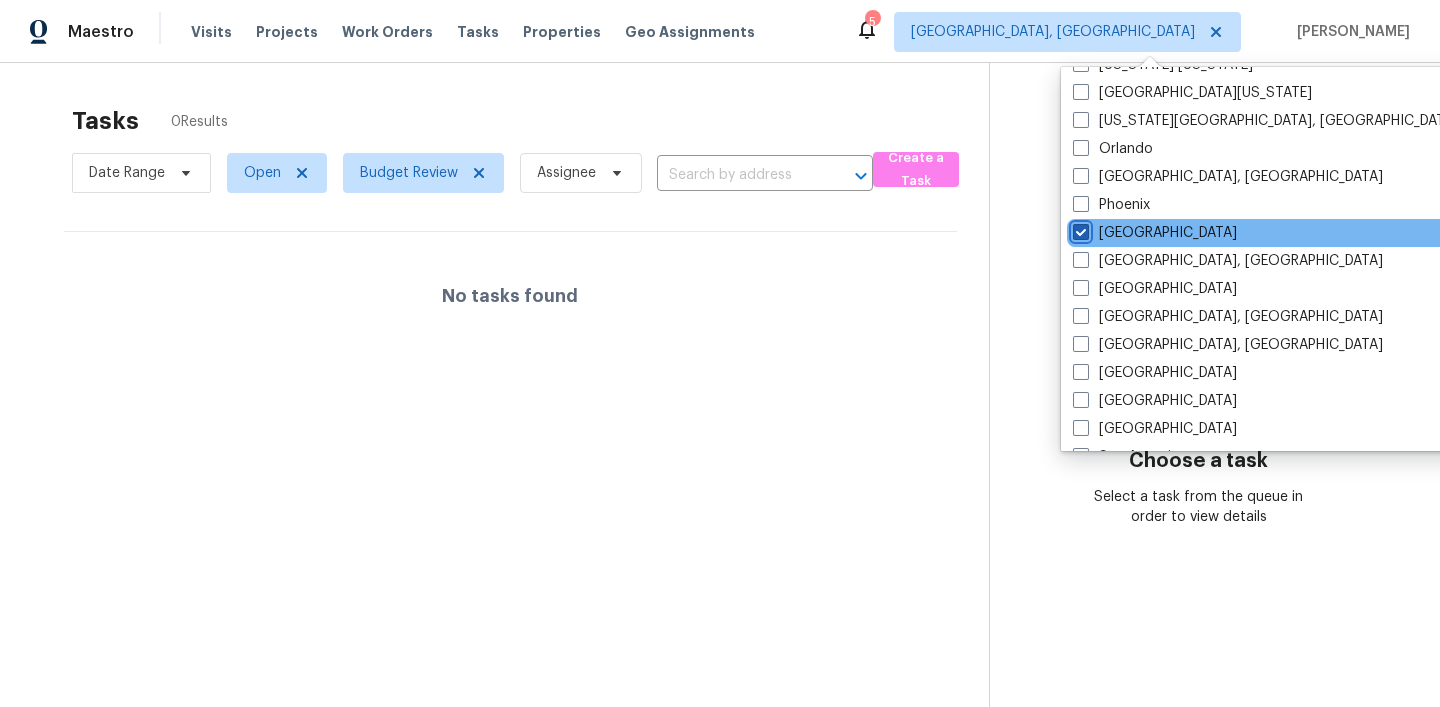 checkbox on "true" 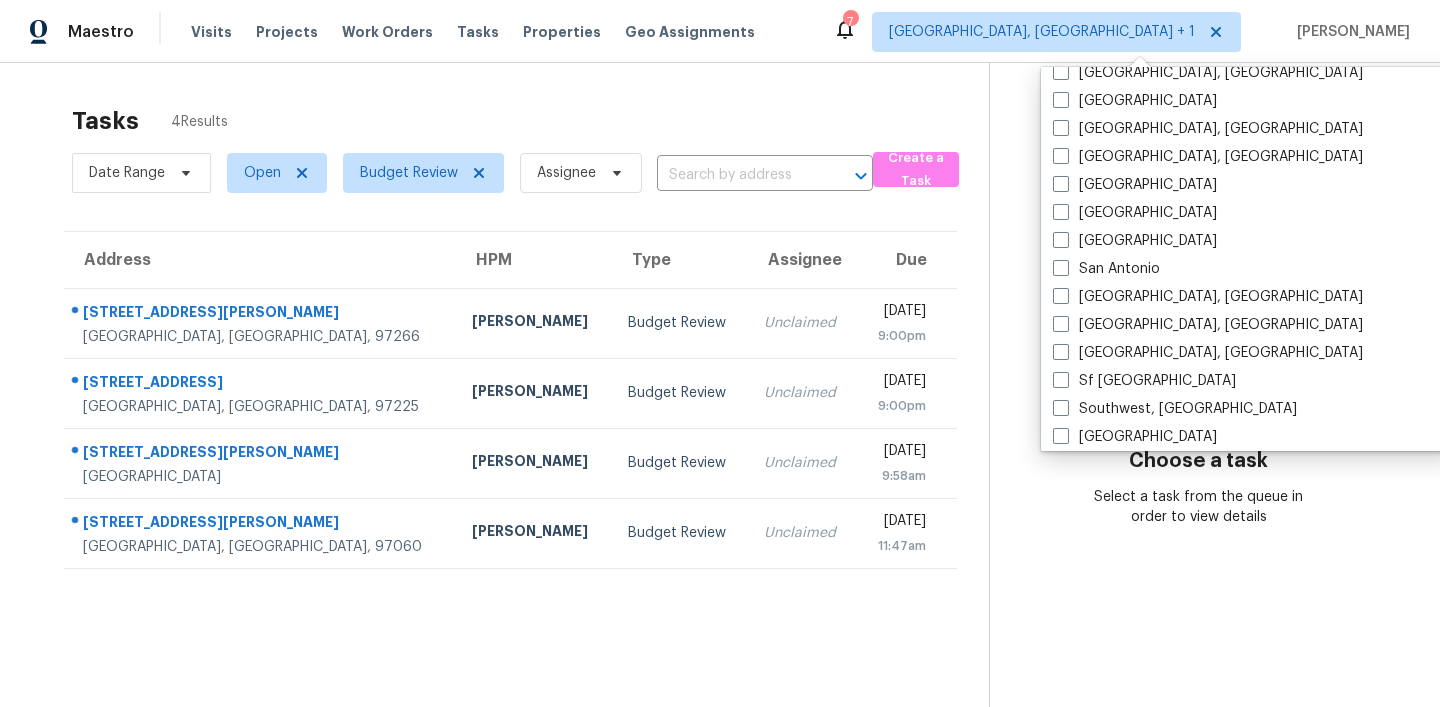 scroll, scrollTop: 1244, scrollLeft: 0, axis: vertical 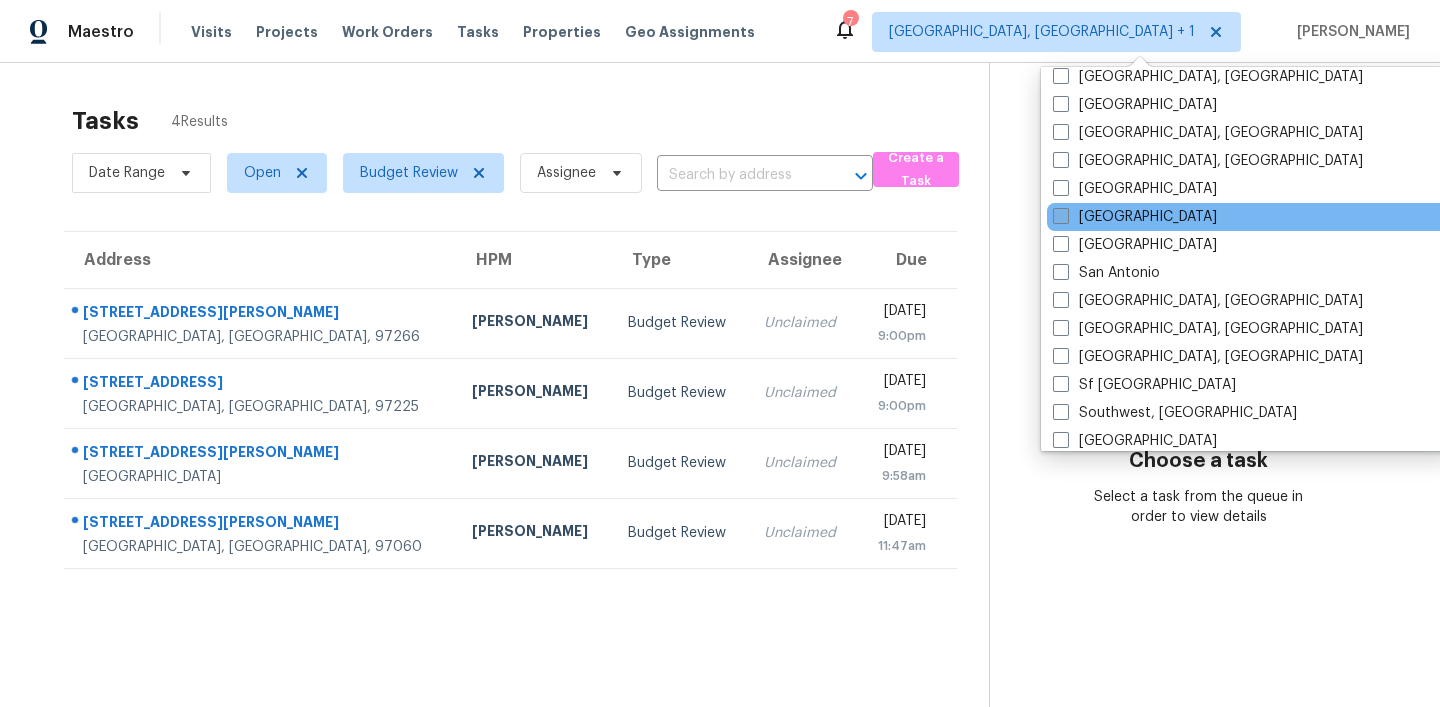 click at bounding box center [1061, 216] 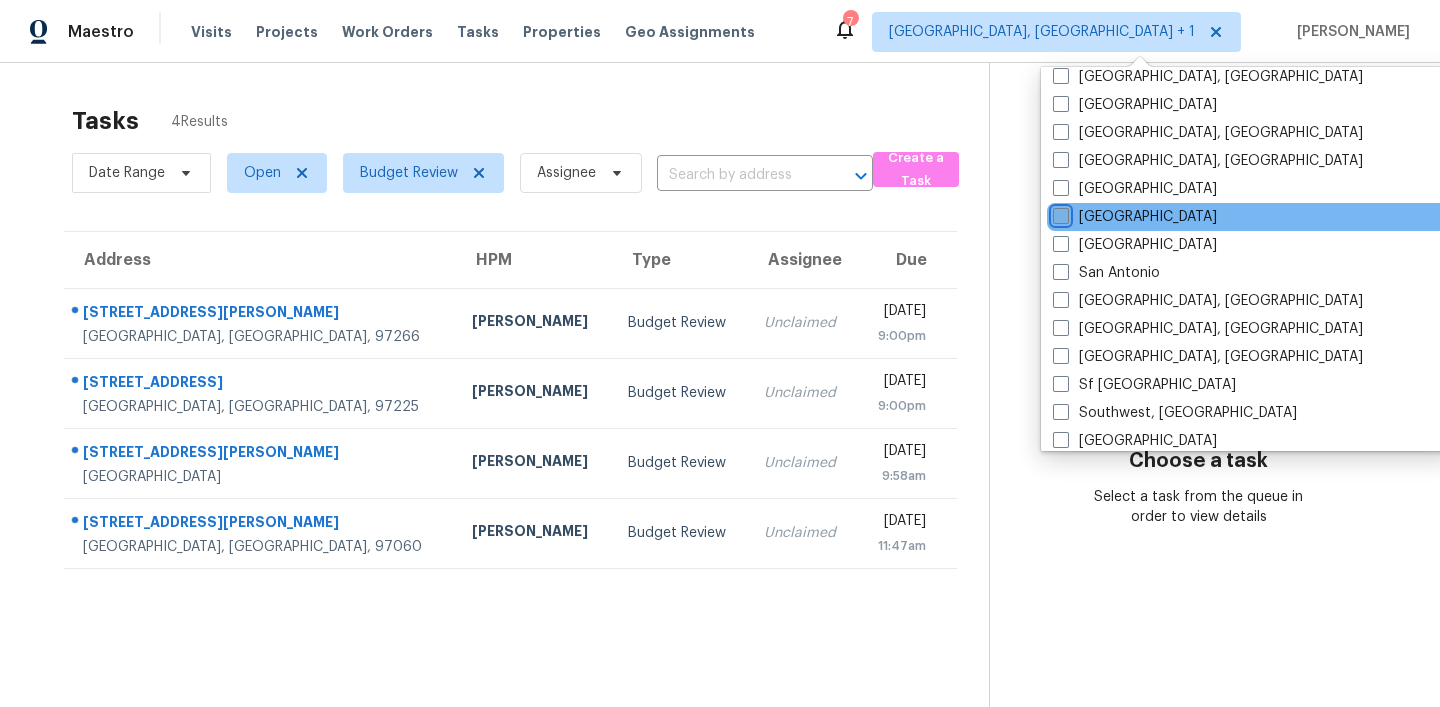click on "Sacramento" at bounding box center [1059, 213] 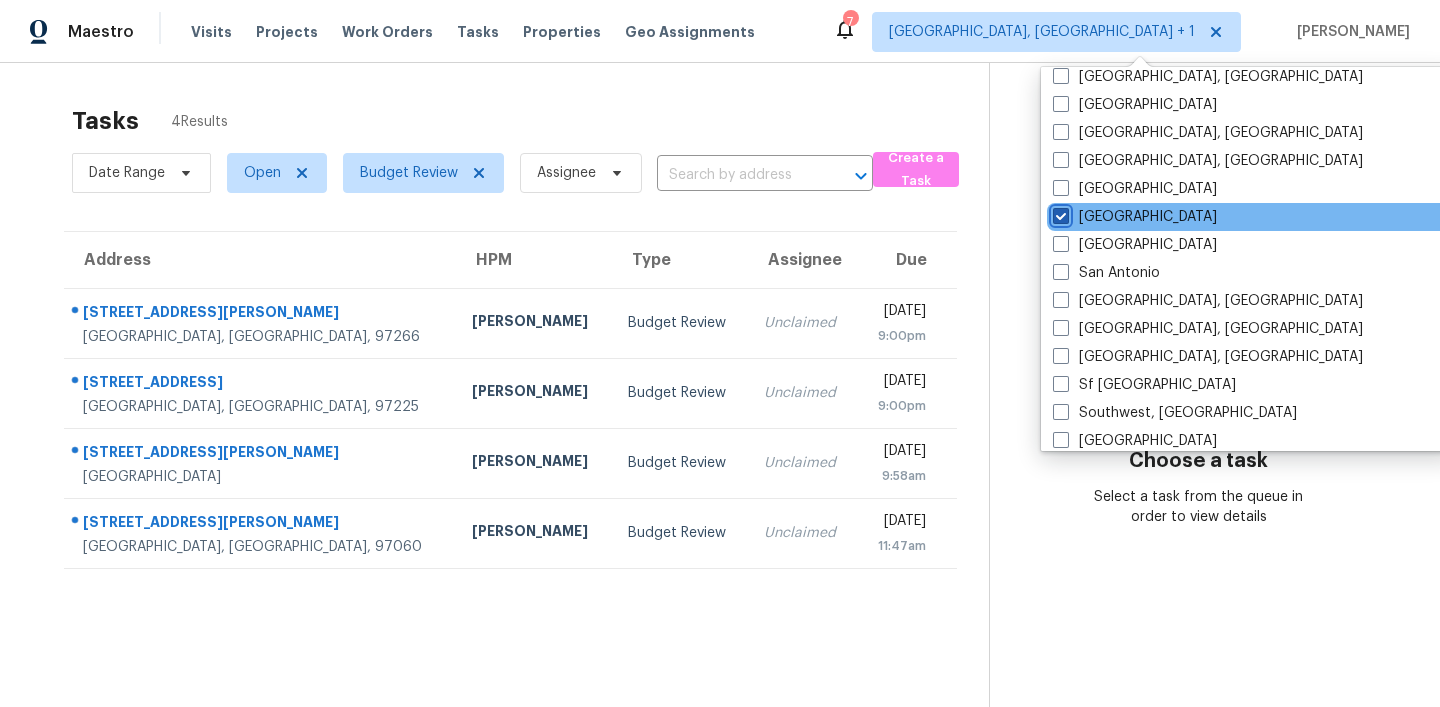 checkbox on "true" 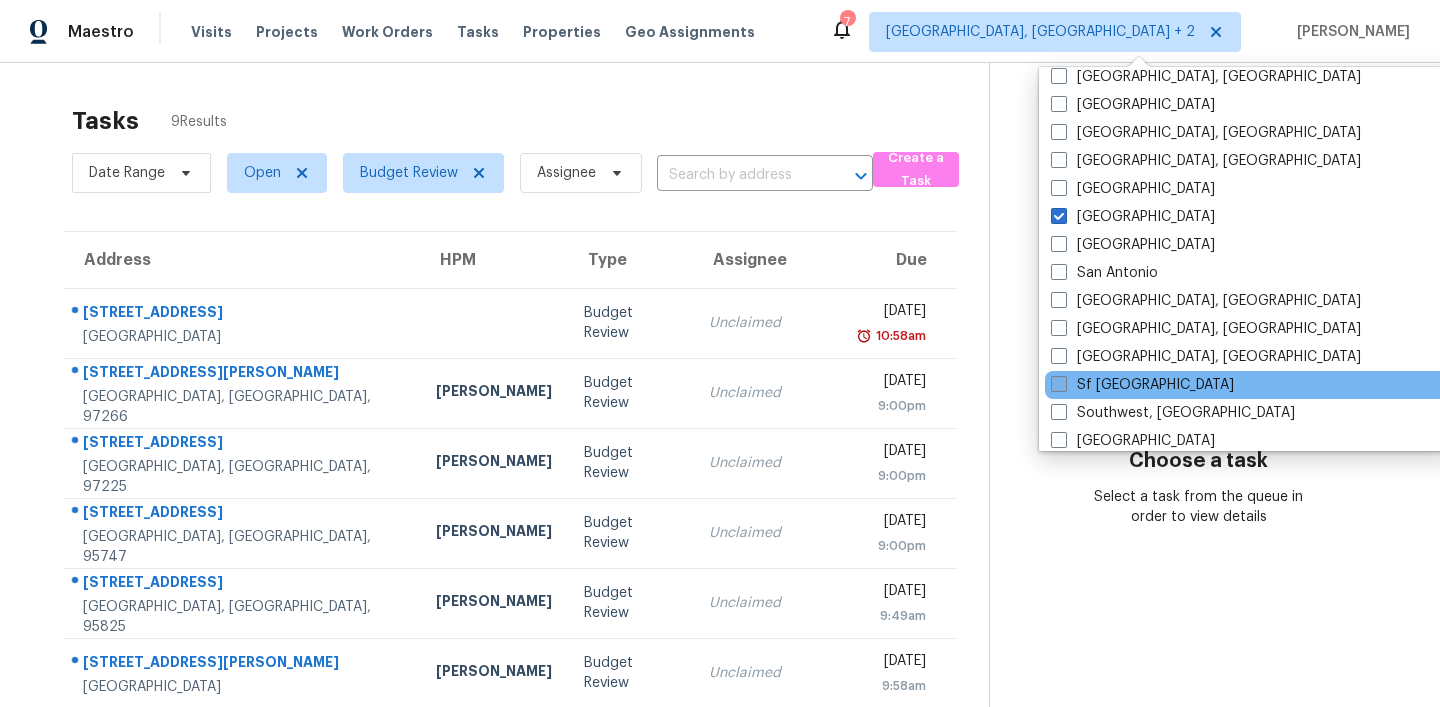 click at bounding box center [1059, 384] 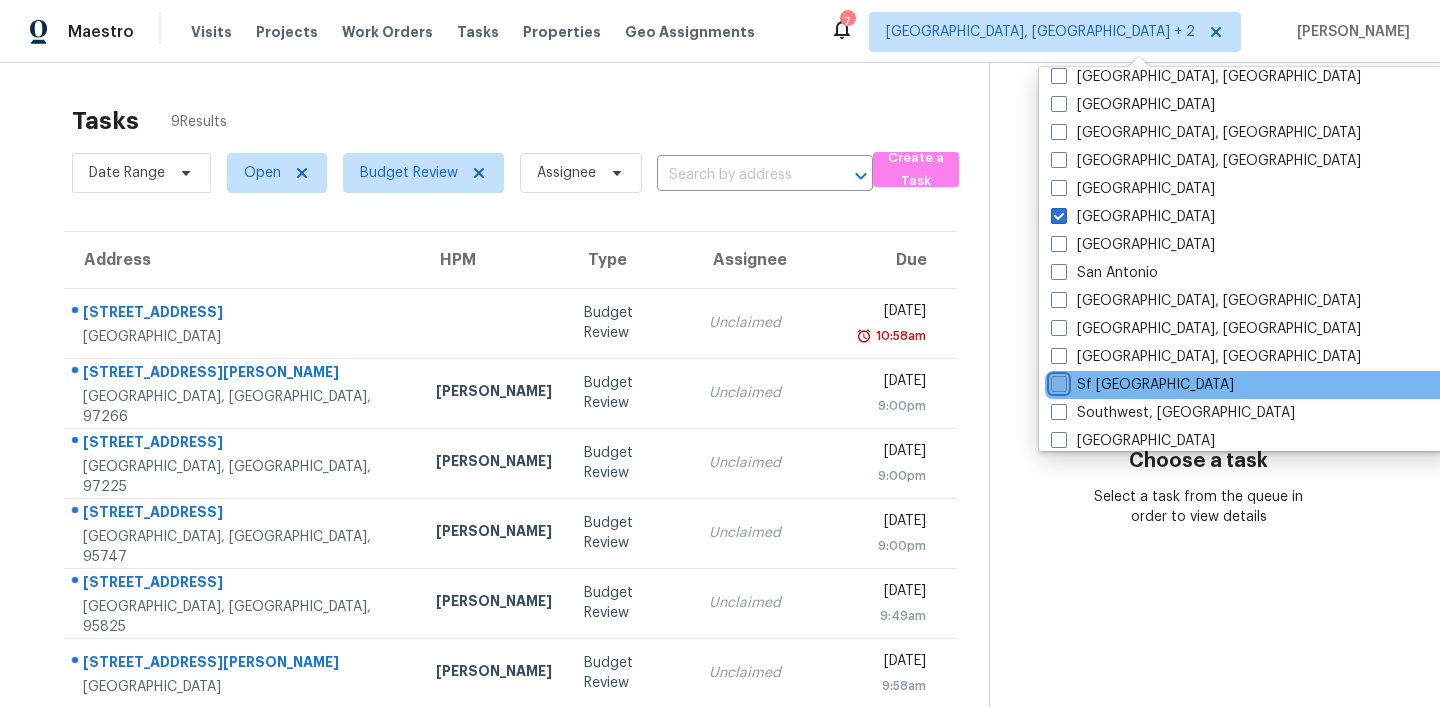 click on "Sf Bay Area" at bounding box center [1057, 381] 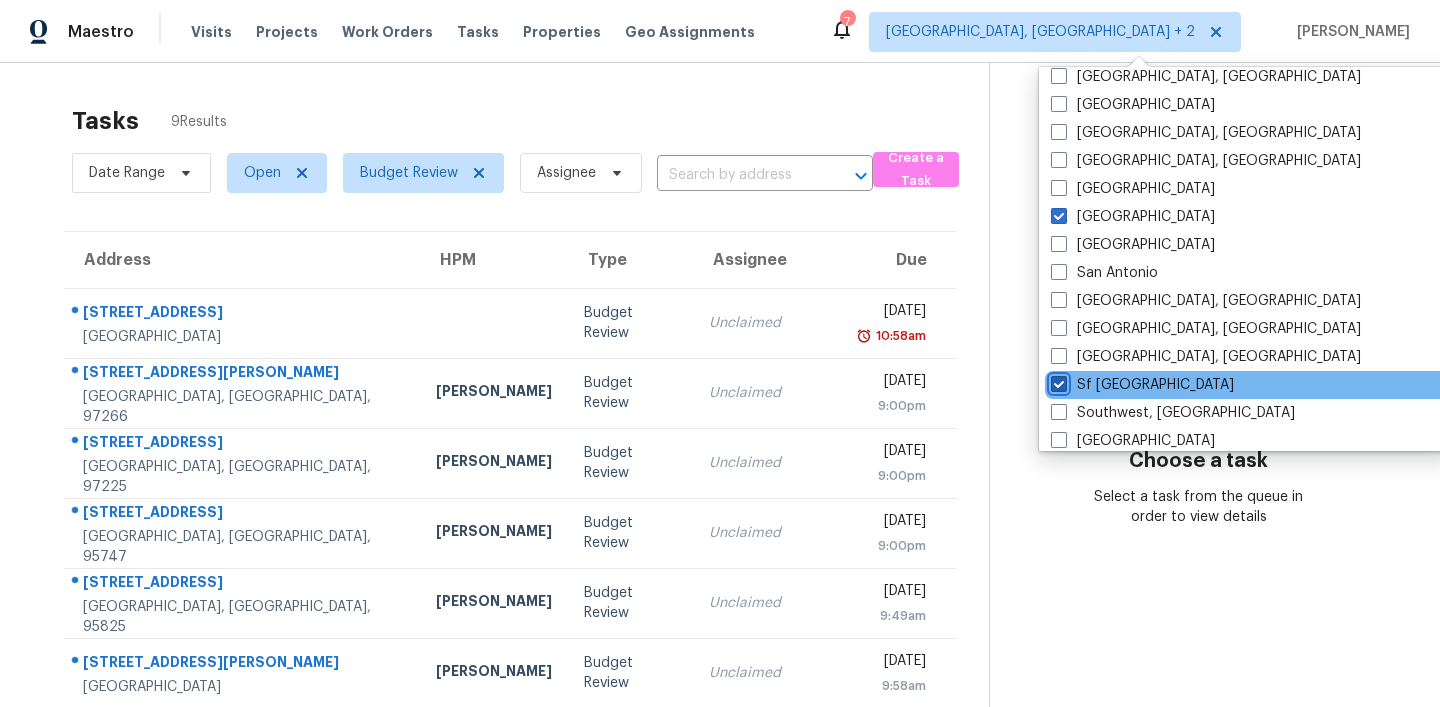 checkbox on "true" 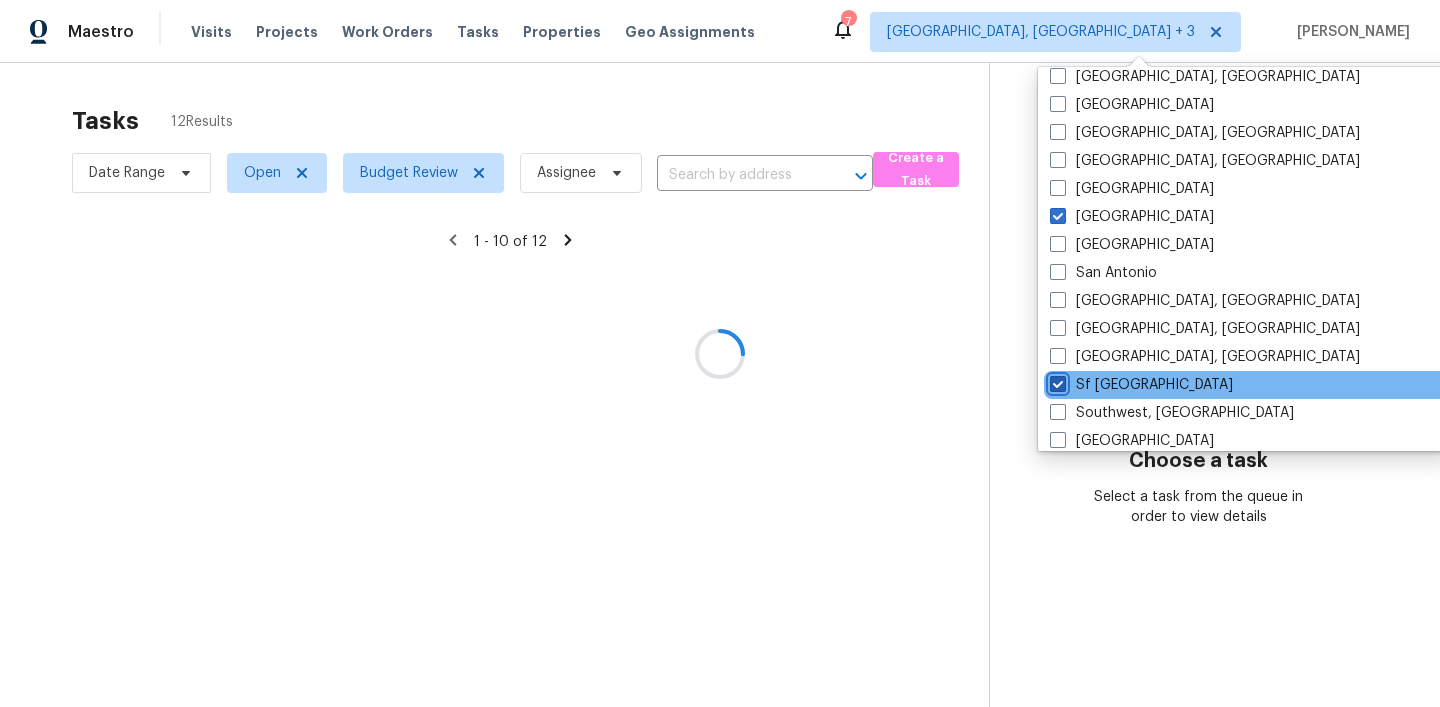 scroll, scrollTop: 0, scrollLeft: 0, axis: both 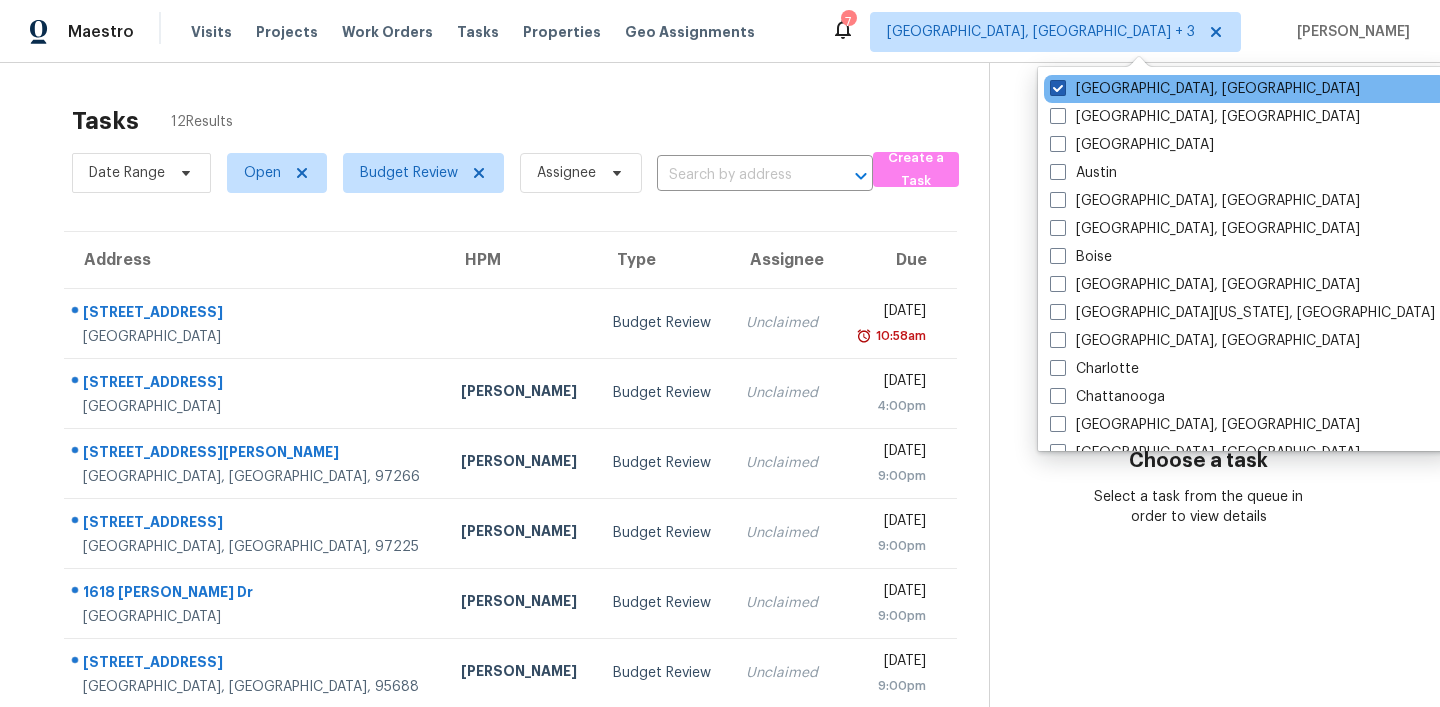 click at bounding box center [1058, 88] 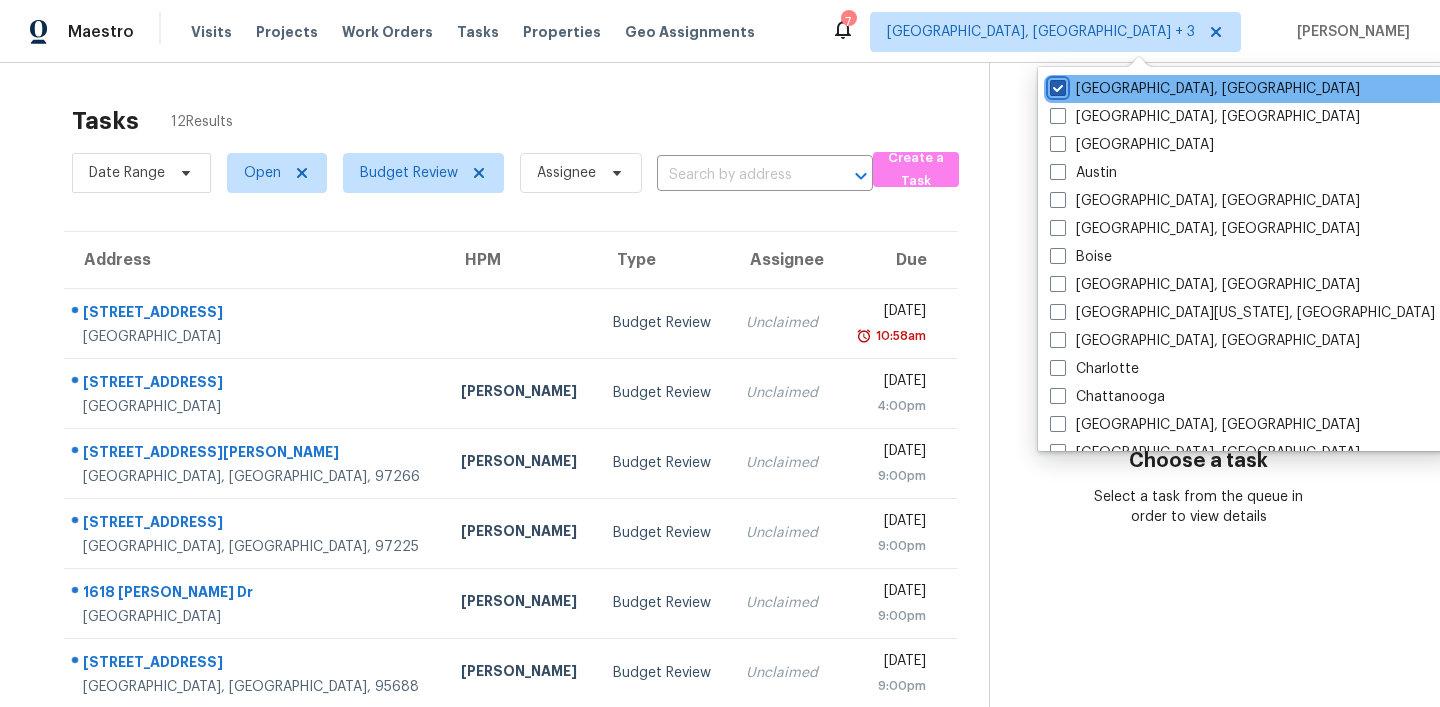 click on "[GEOGRAPHIC_DATA], [GEOGRAPHIC_DATA]" at bounding box center (1056, 85) 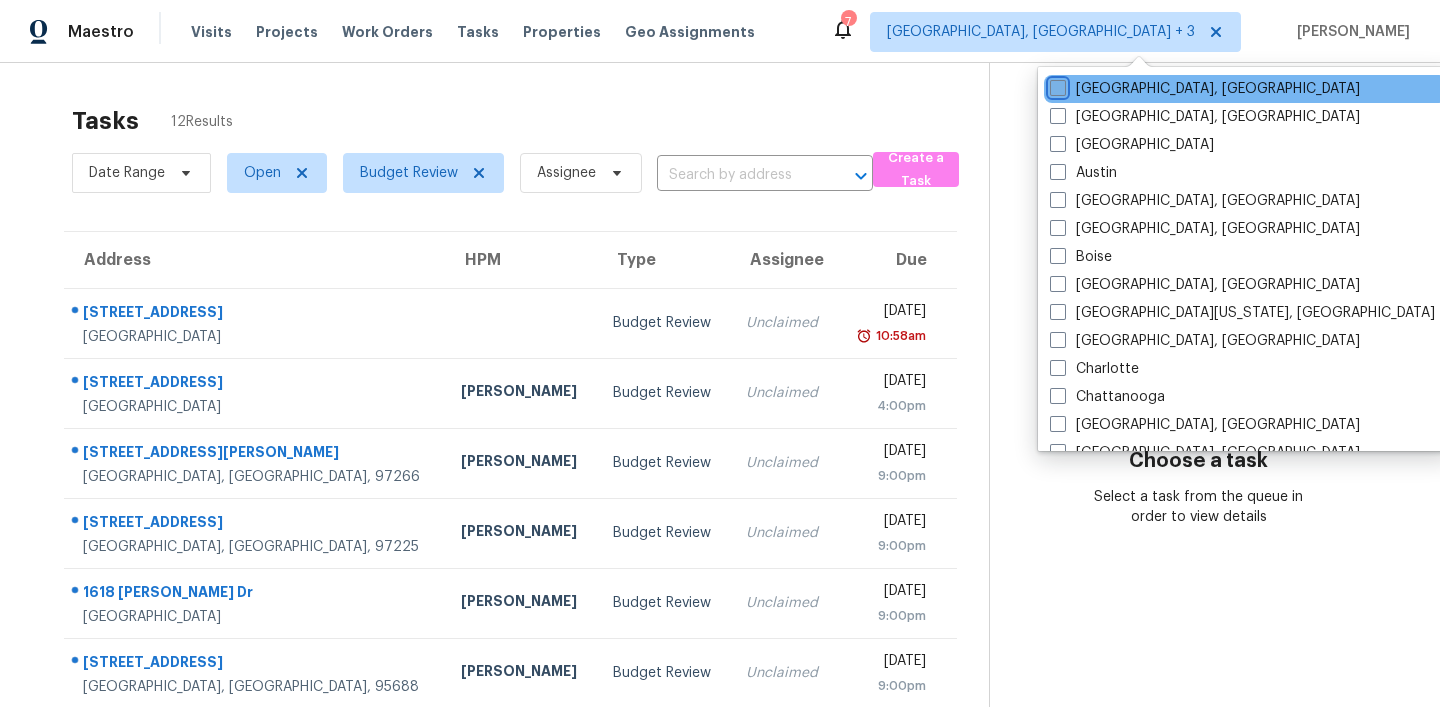 checkbox on "false" 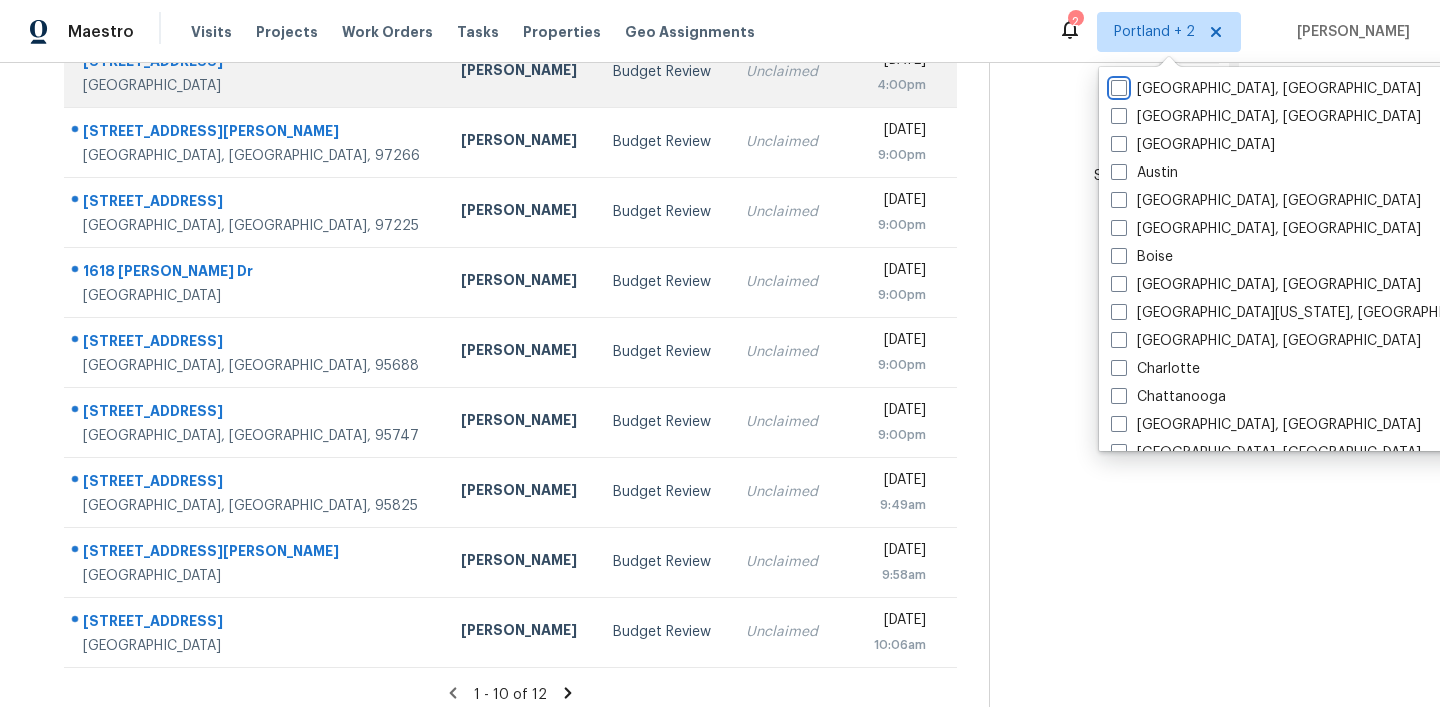 scroll, scrollTop: 334, scrollLeft: 0, axis: vertical 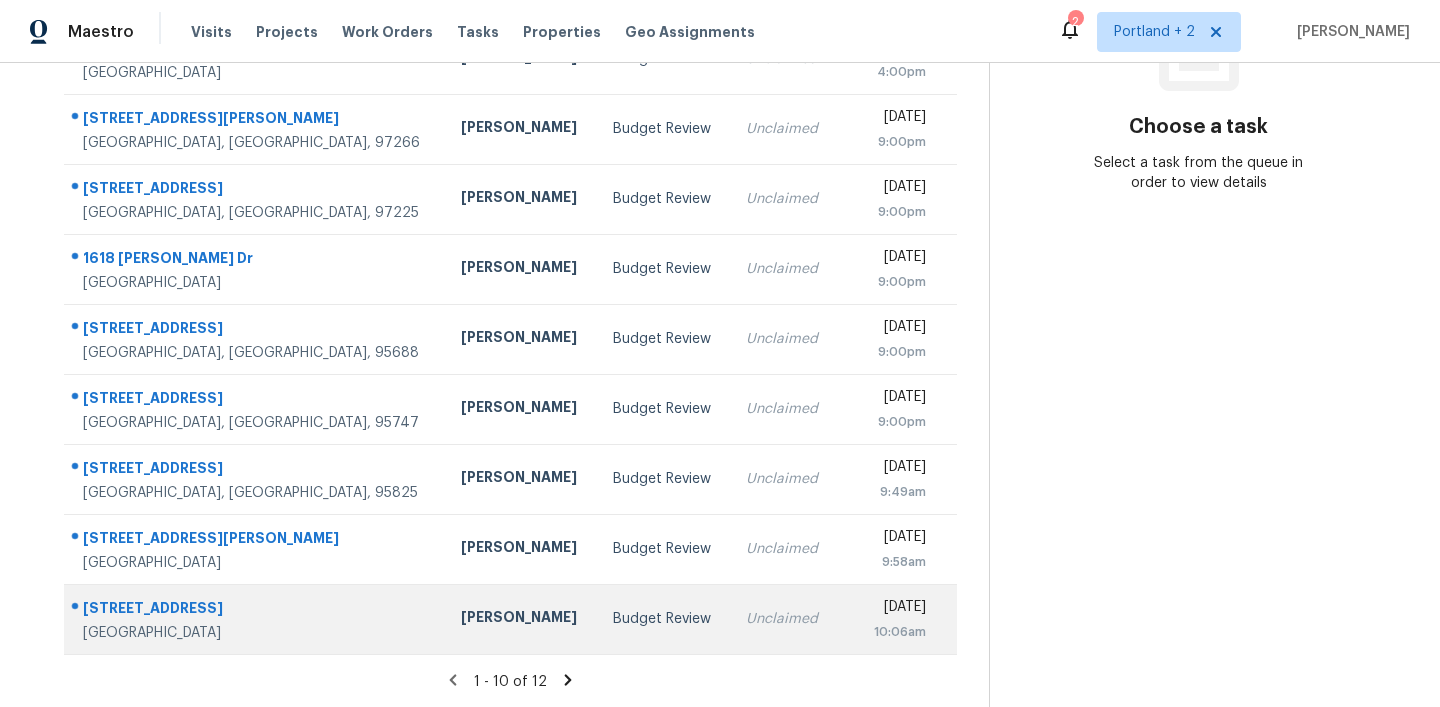click on "2358 Fairtime Ct" at bounding box center (256, 610) 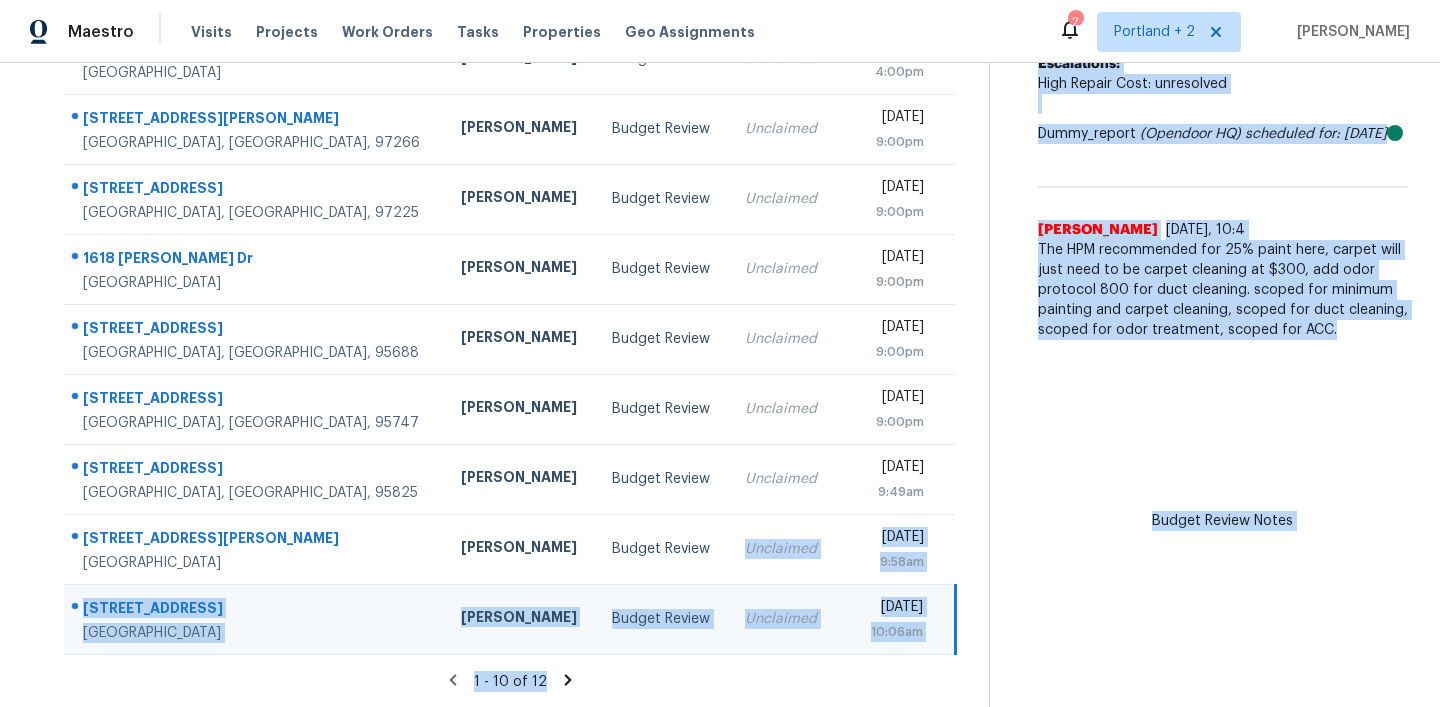 drag, startPoint x: 745, startPoint y: 517, endPoint x: 1147, endPoint y: 515, distance: 402.00497 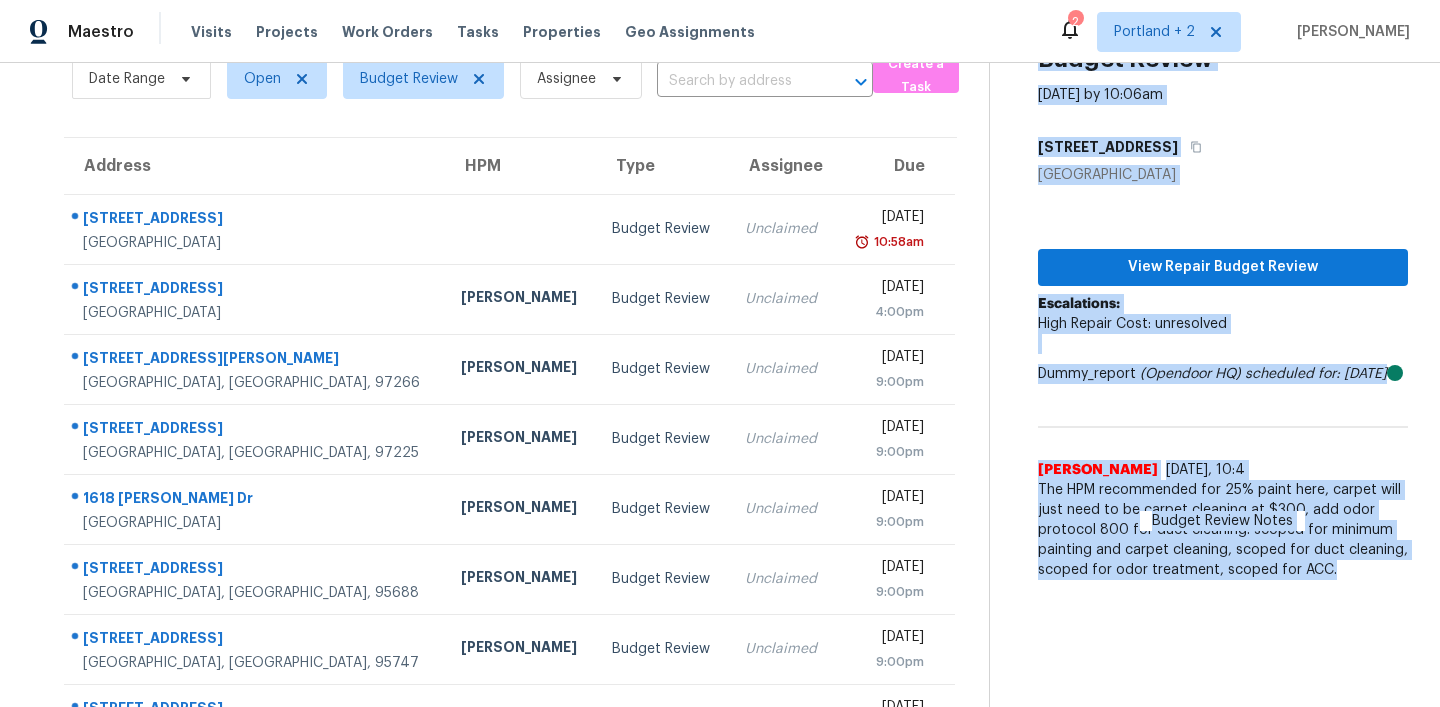 scroll, scrollTop: 65, scrollLeft: 0, axis: vertical 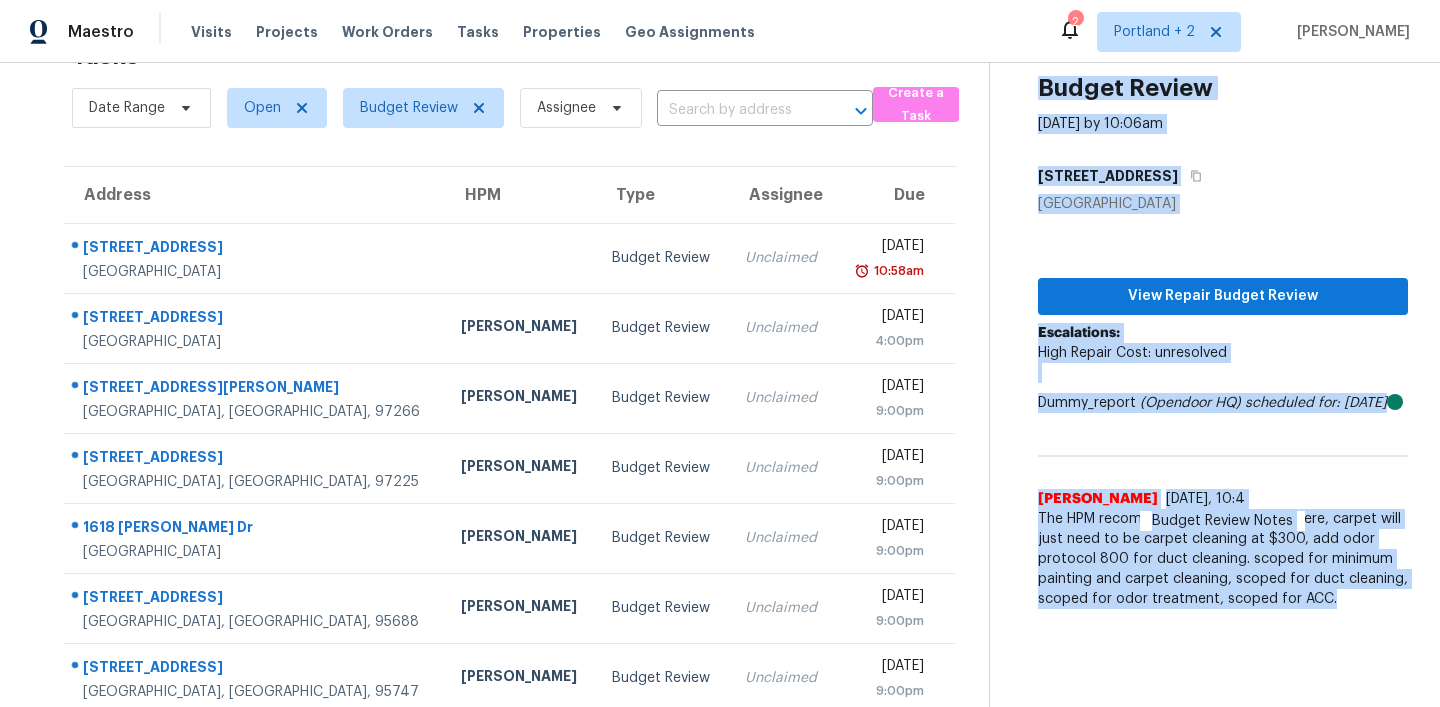 click on "2358 Fairtime Ct" at bounding box center (1223, 176) 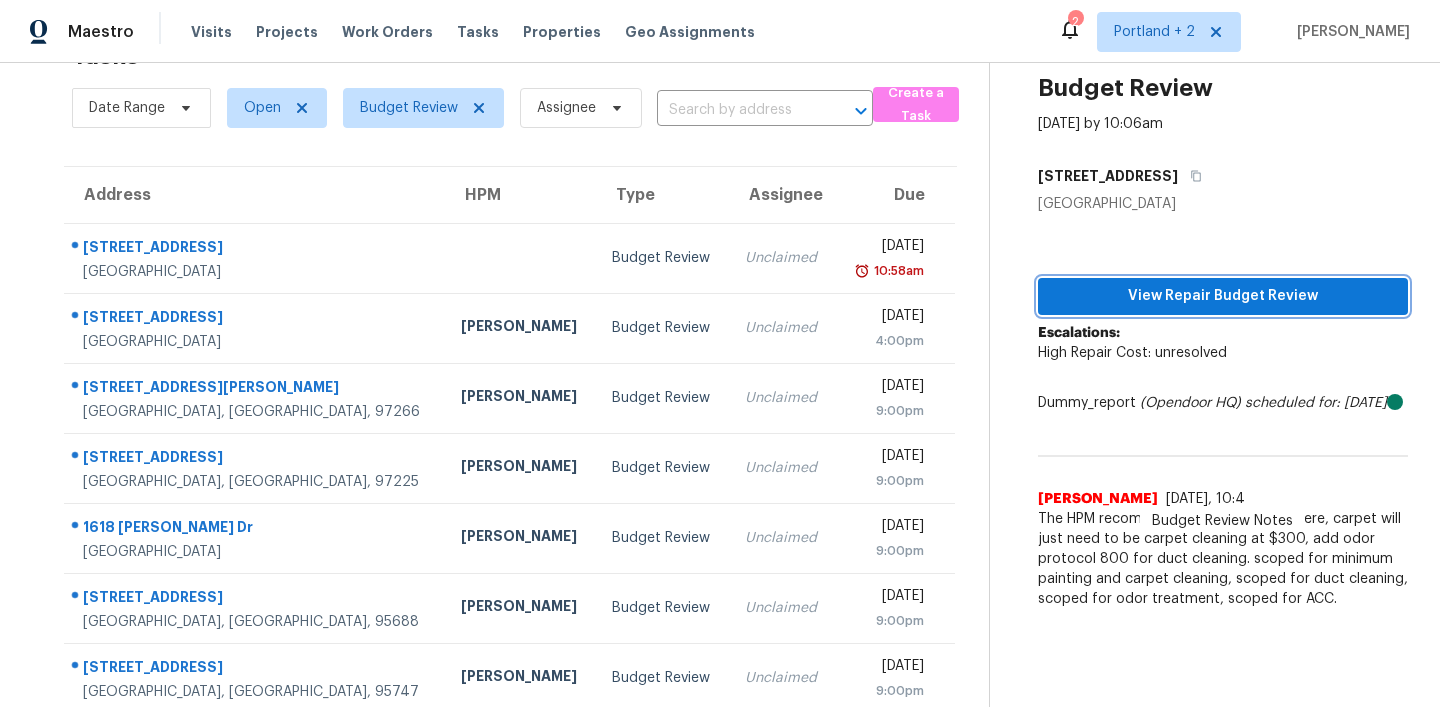 click on "View Repair Budget Review" at bounding box center (1223, 296) 